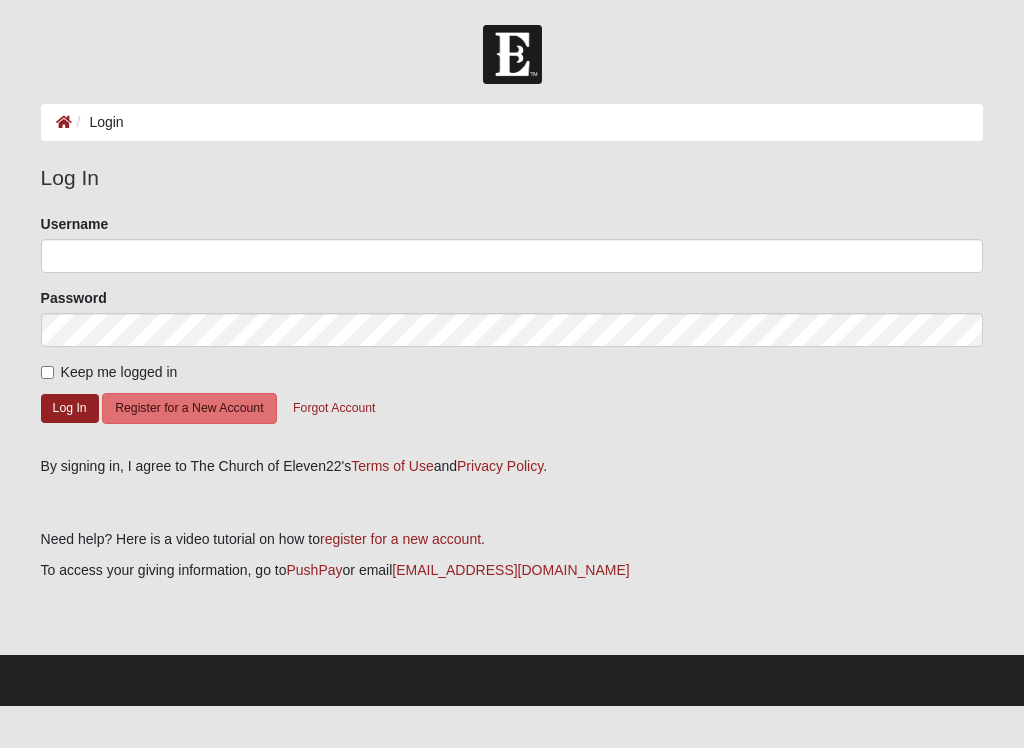scroll, scrollTop: 0, scrollLeft: 0, axis: both 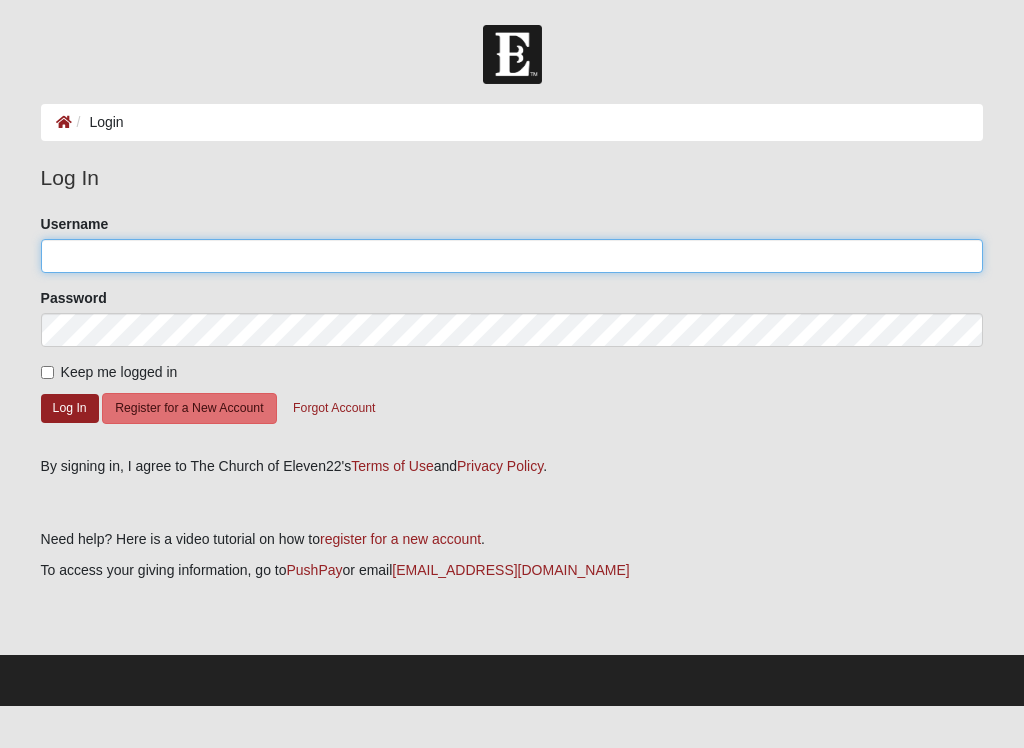 click on "Username" 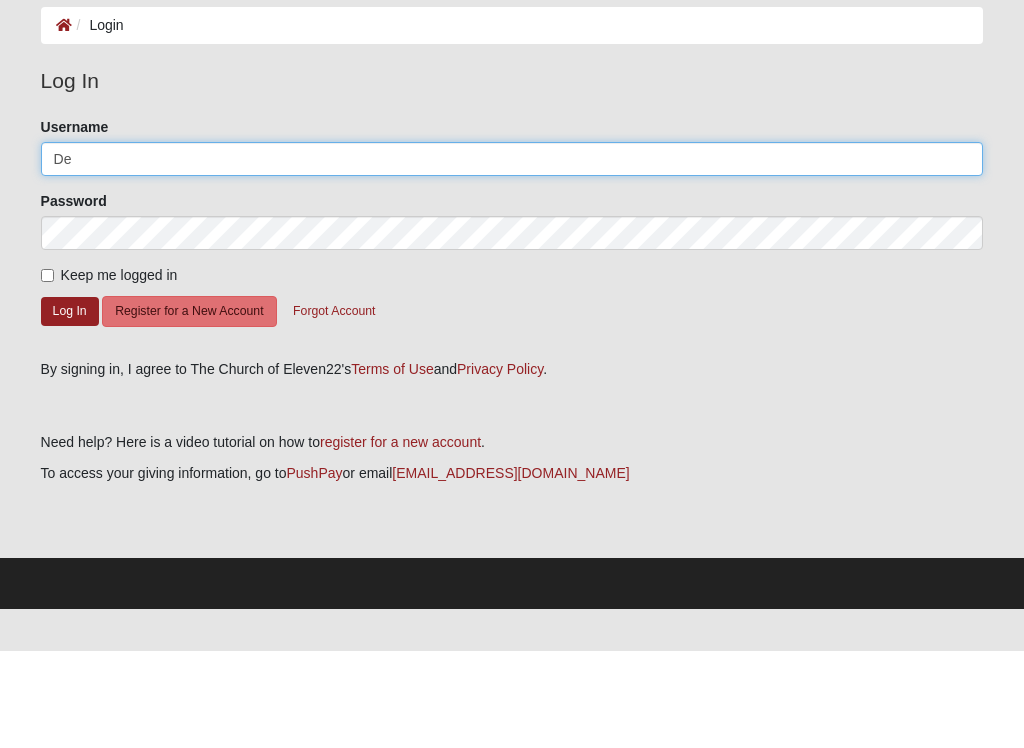 type on "D" 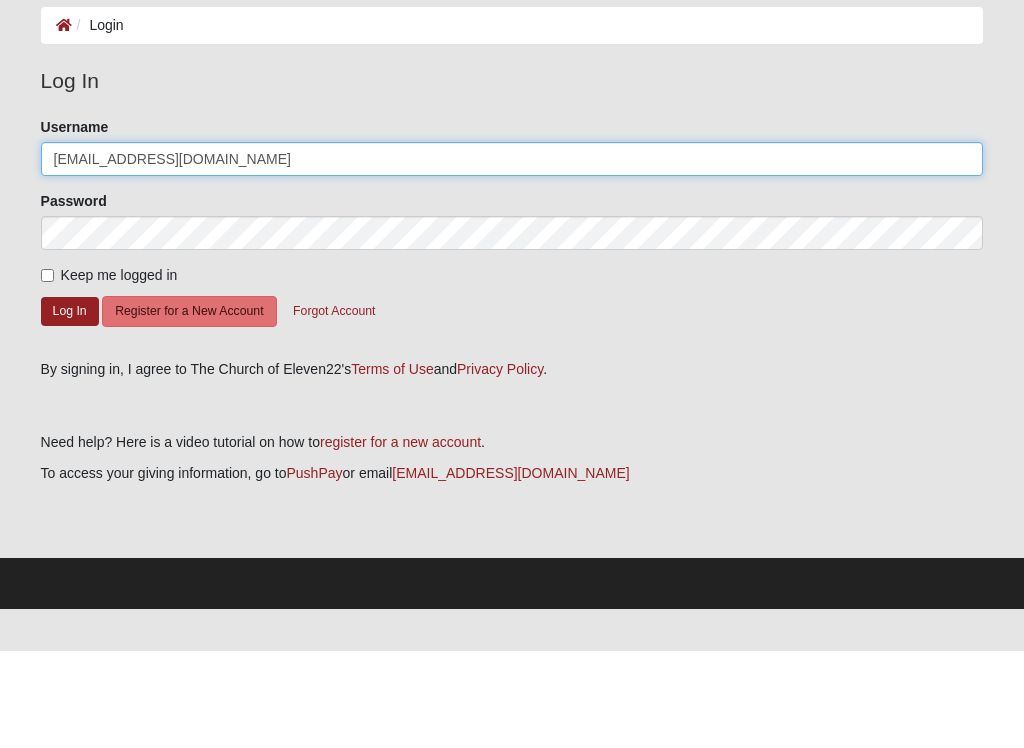 type on "Deannawalton4@gmail.com" 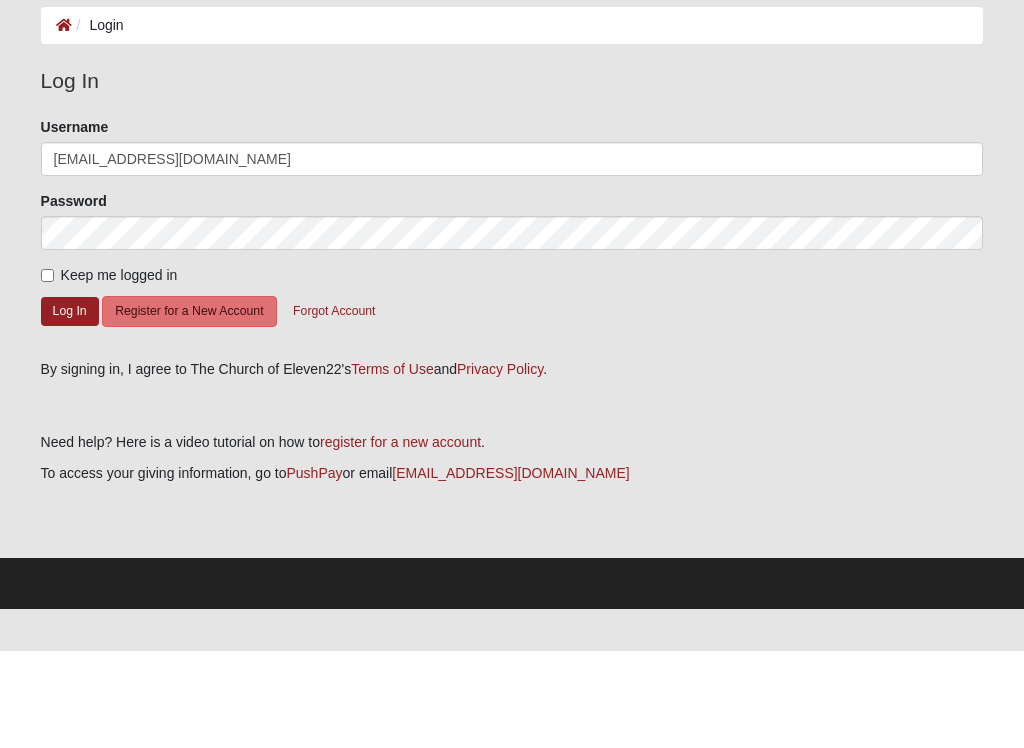 click on "Log In" 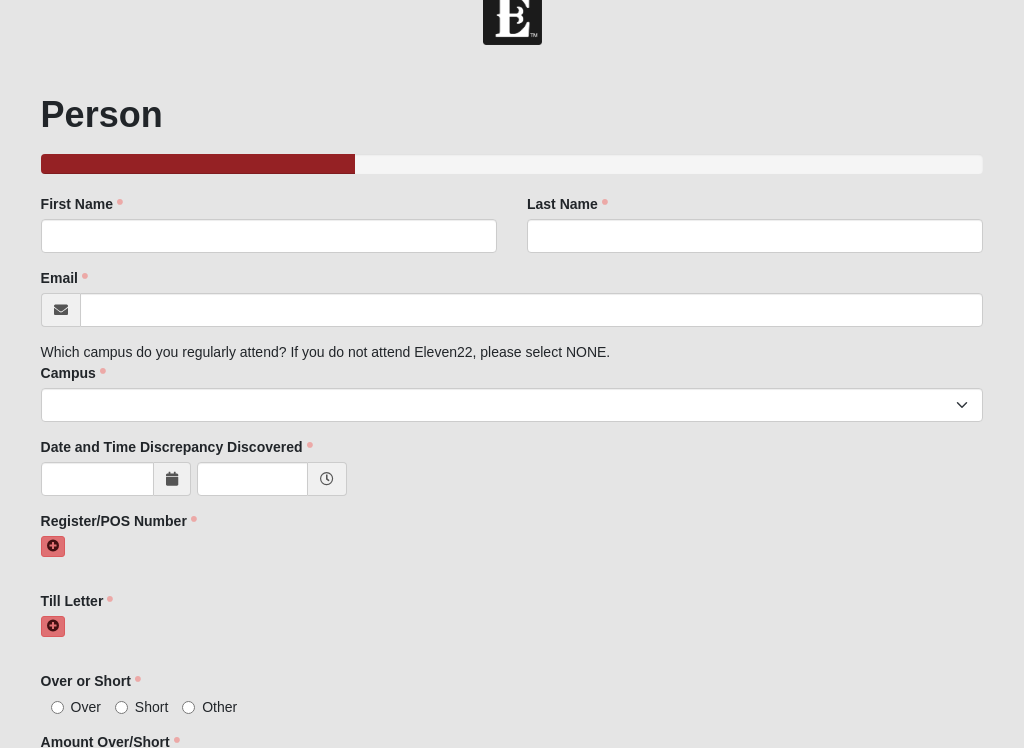 scroll, scrollTop: 44, scrollLeft: 0, axis: vertical 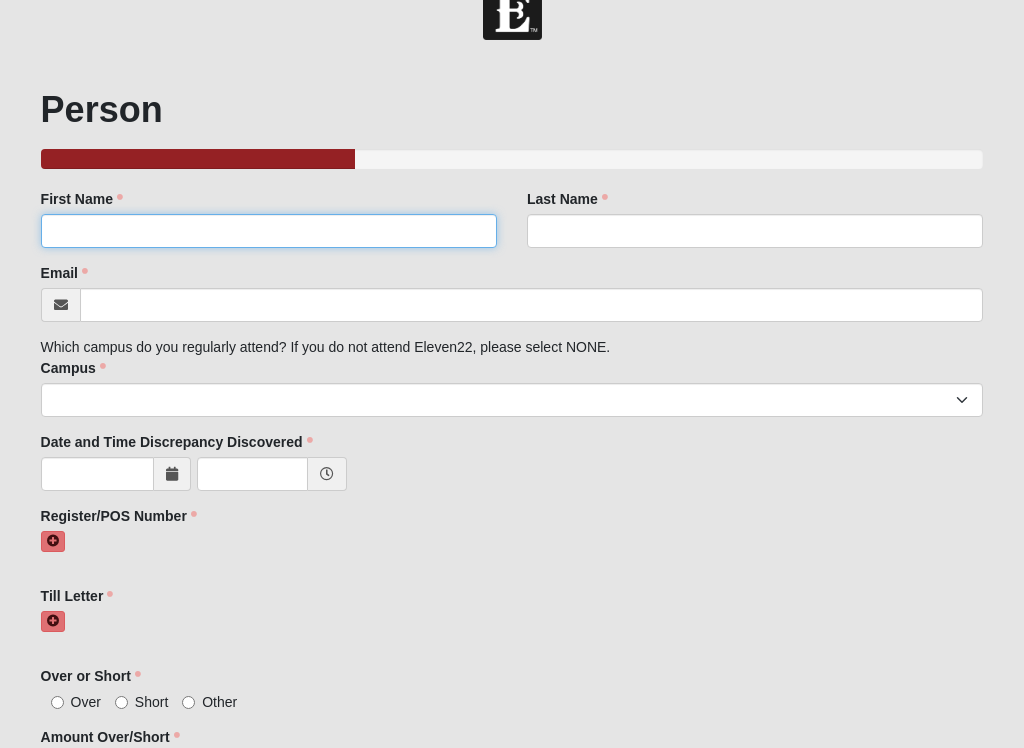 click on "First Name" at bounding box center (269, 231) 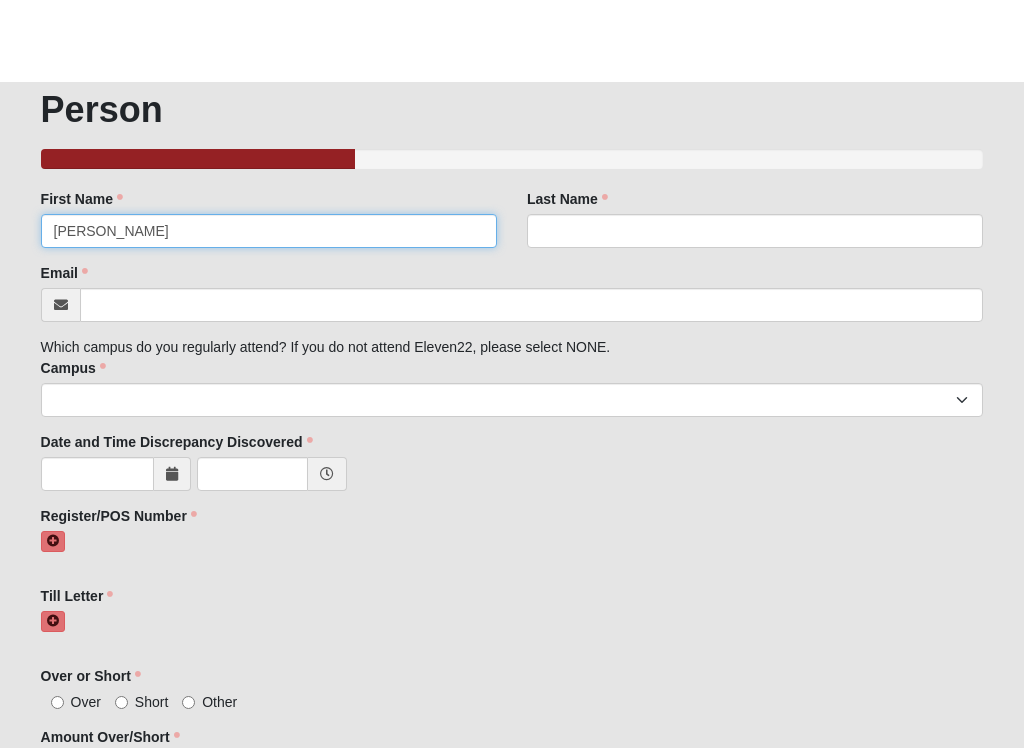 scroll, scrollTop: 125, scrollLeft: 0, axis: vertical 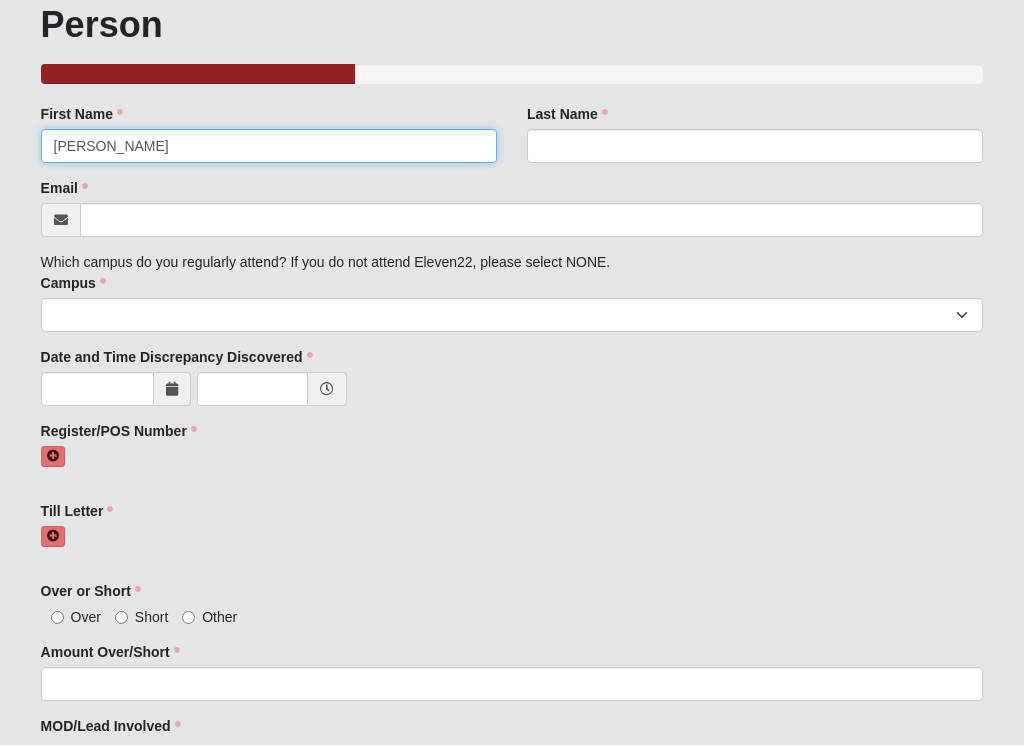 type on "[PERSON_NAME]" 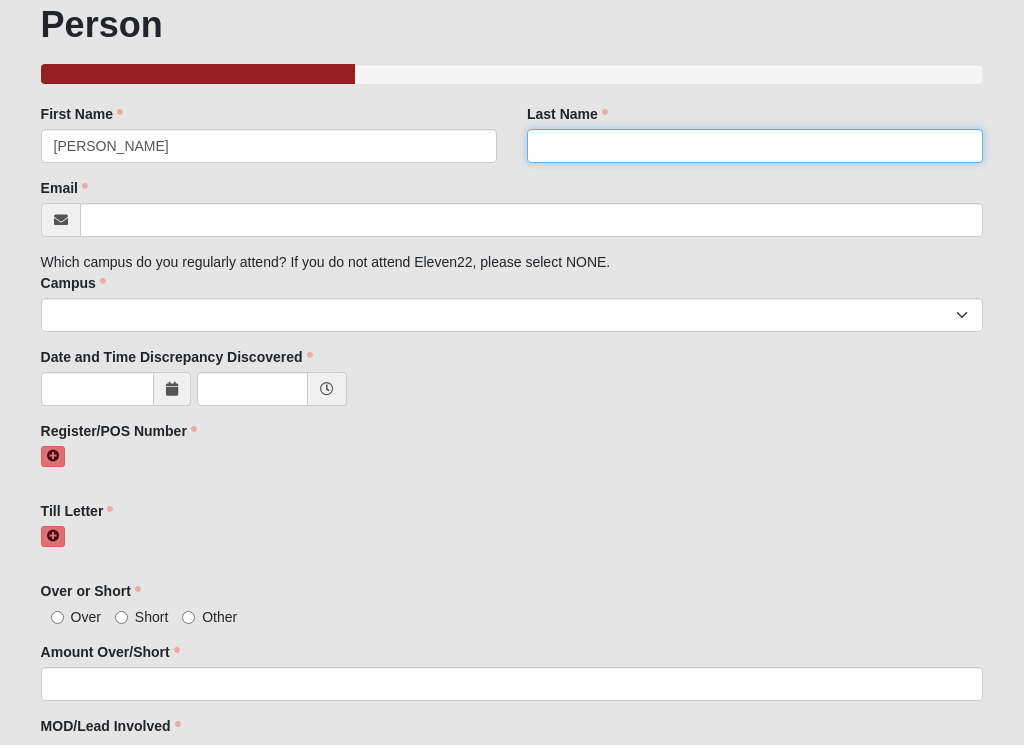 click on "Last Name" at bounding box center [755, 150] 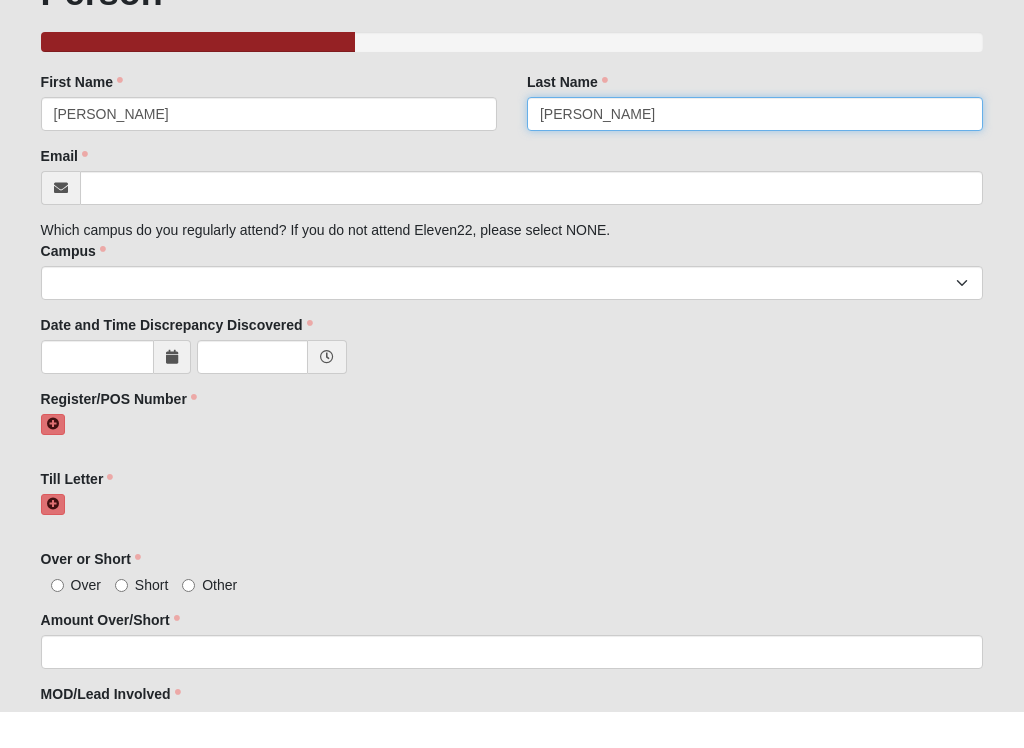 type on "[PERSON_NAME]" 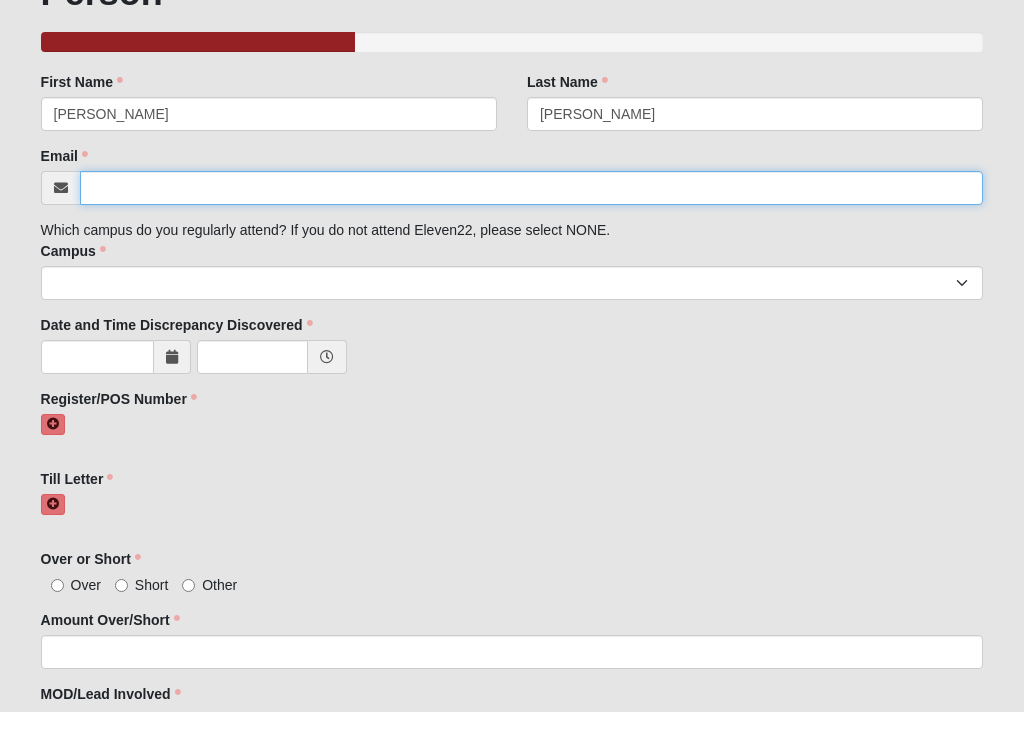 click on "Email" at bounding box center (532, 224) 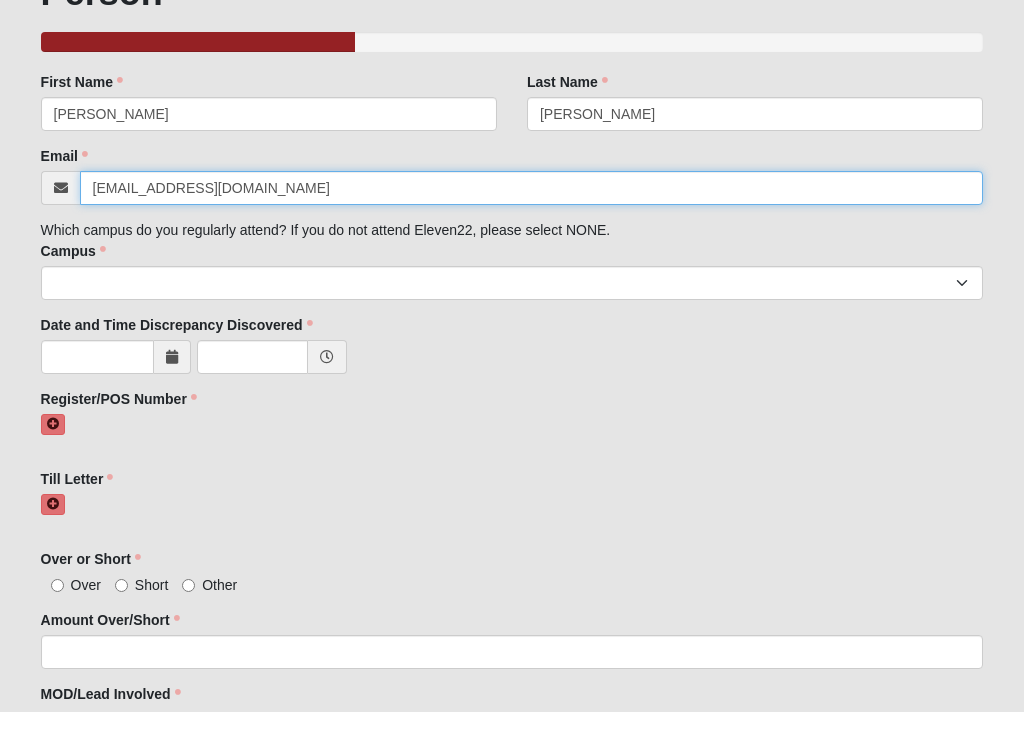 type on "[EMAIL_ADDRESS][DOMAIN_NAME]" 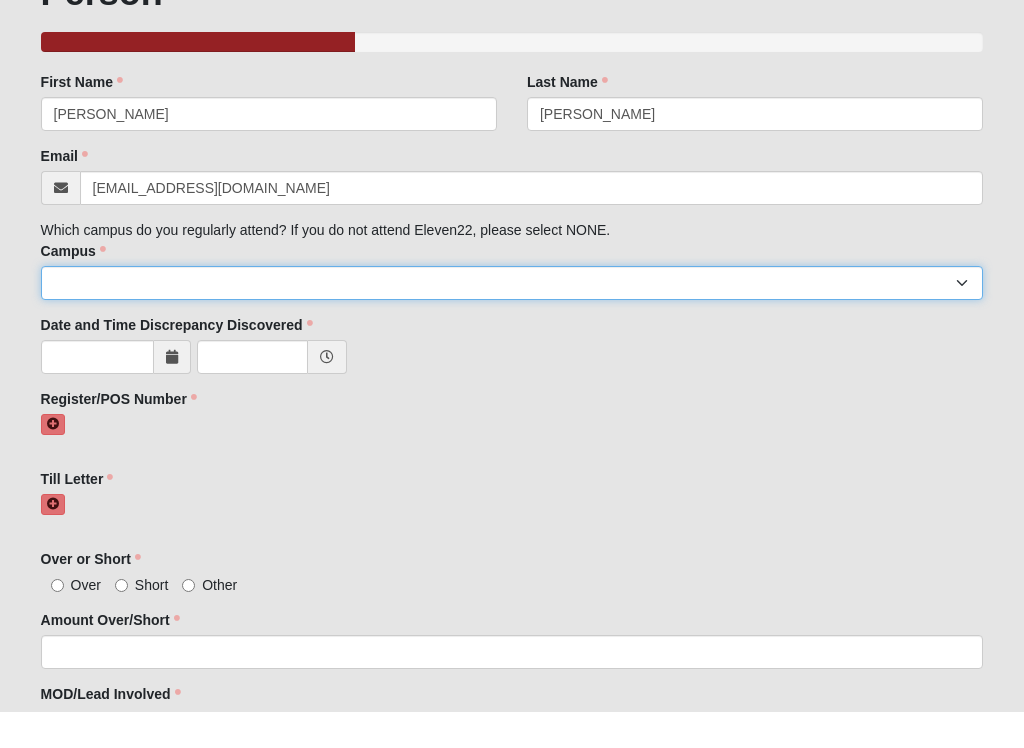 click on "Arlington
Baymeadows
Eleven22 Online
[PERSON_NAME][GEOGRAPHIC_DATA]
Jesup
[GEOGRAPHIC_DATA]
Outpost
[GEOGRAPHIC_DATA] (Coming Soon)
[GEOGRAPHIC_DATA][PERSON_NAME][PERSON_NAME] (Coming Soon)
Wildlight
NONE" at bounding box center (512, 319) 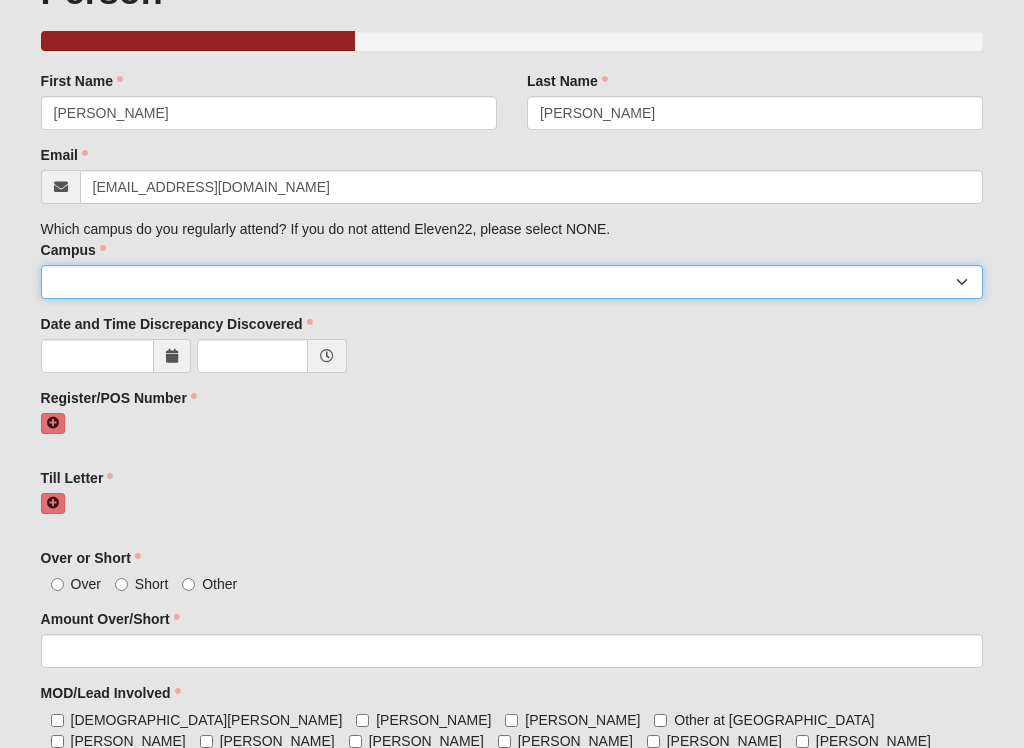 select on "5" 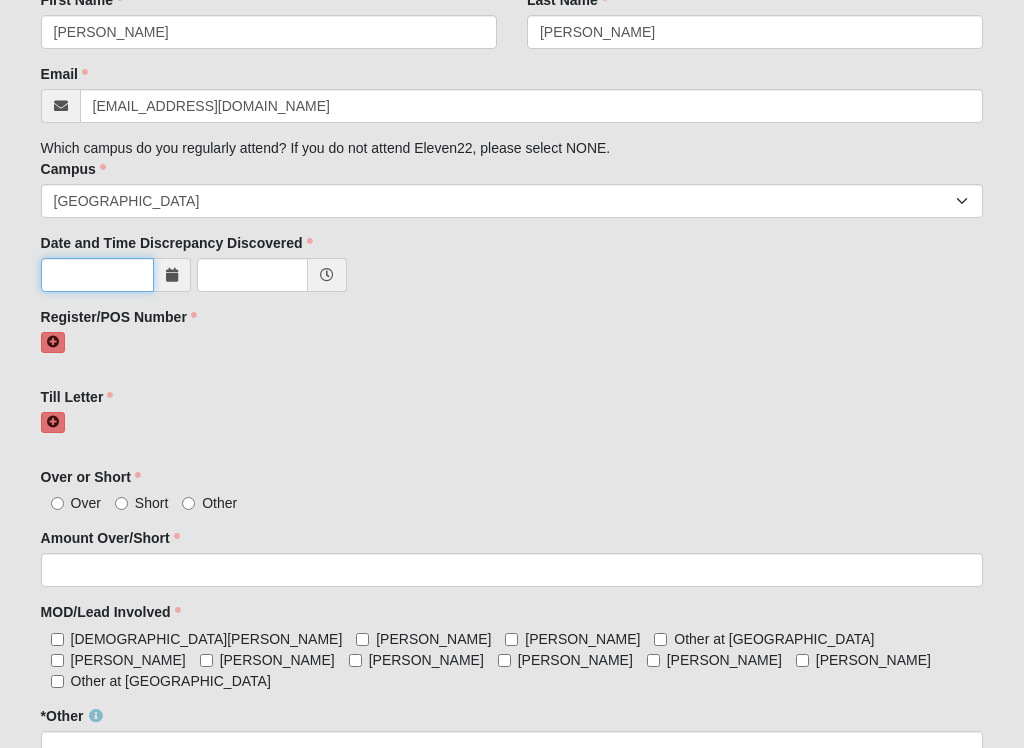 click at bounding box center (97, 276) 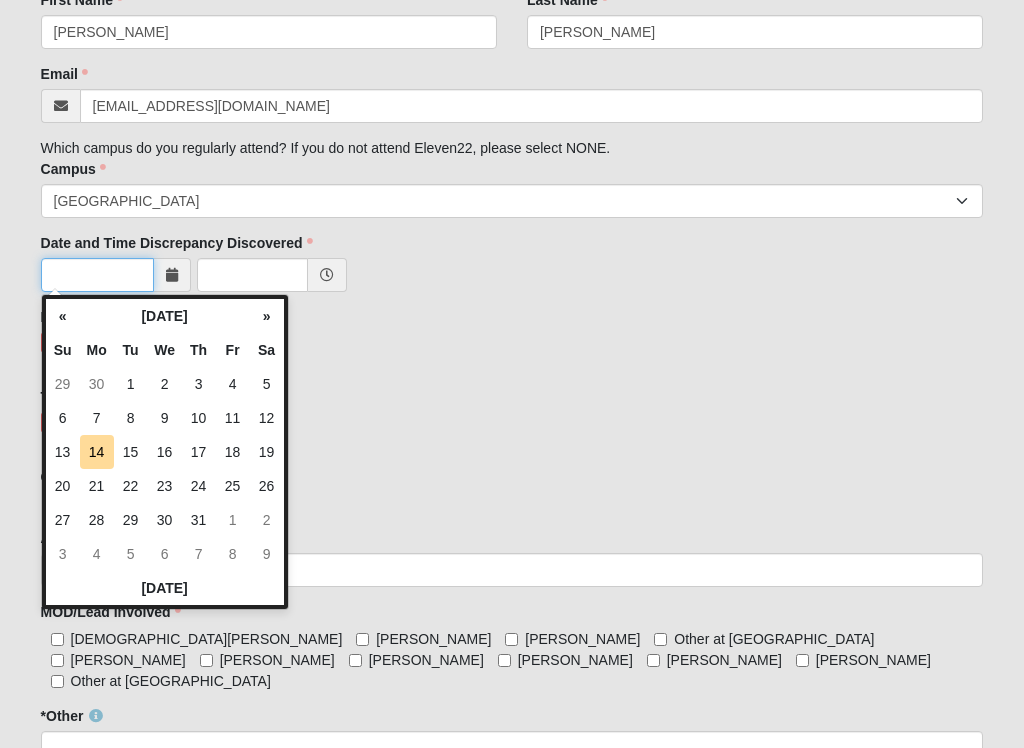 scroll, scrollTop: 242, scrollLeft: 0, axis: vertical 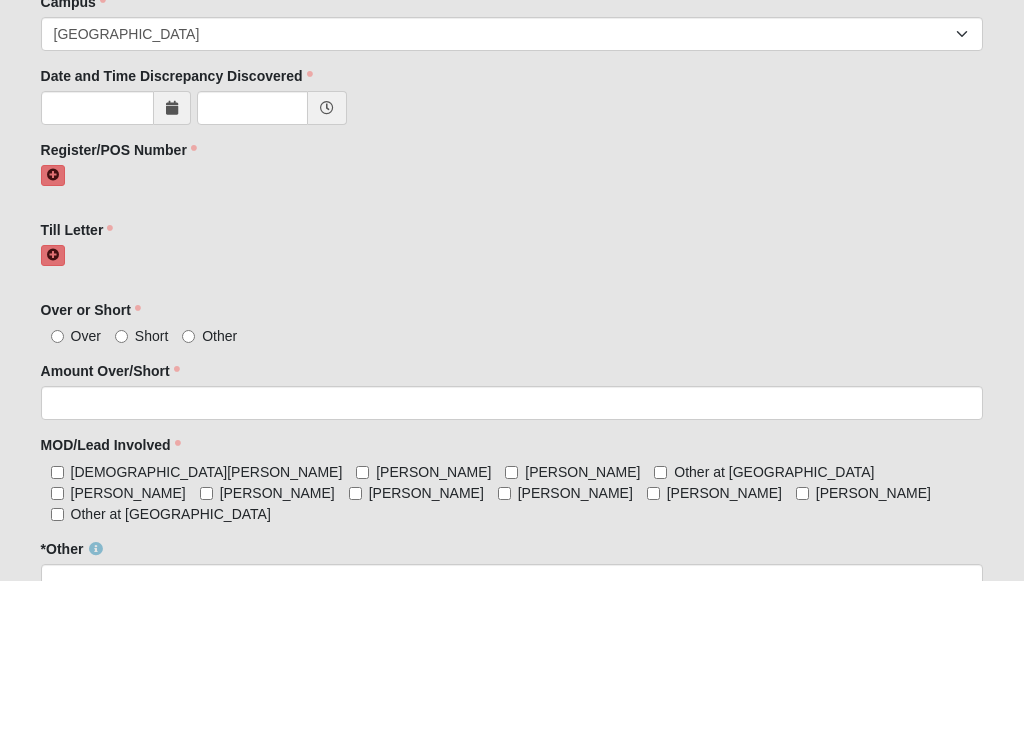 click at bounding box center (172, 276) 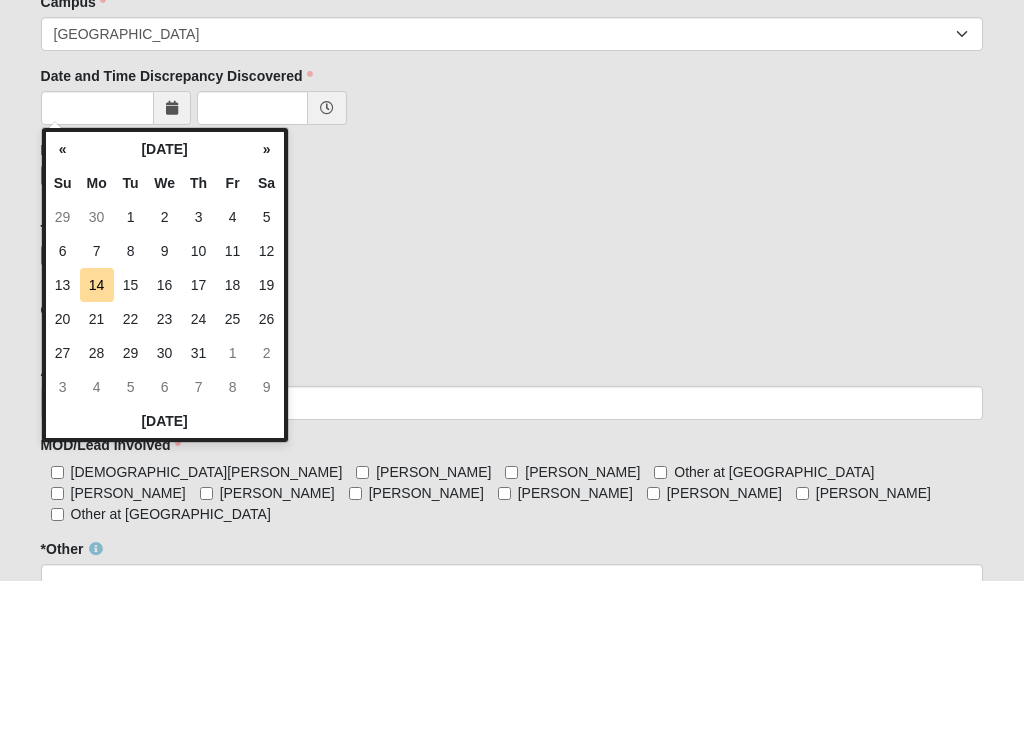 click on "12" at bounding box center (267, 419) 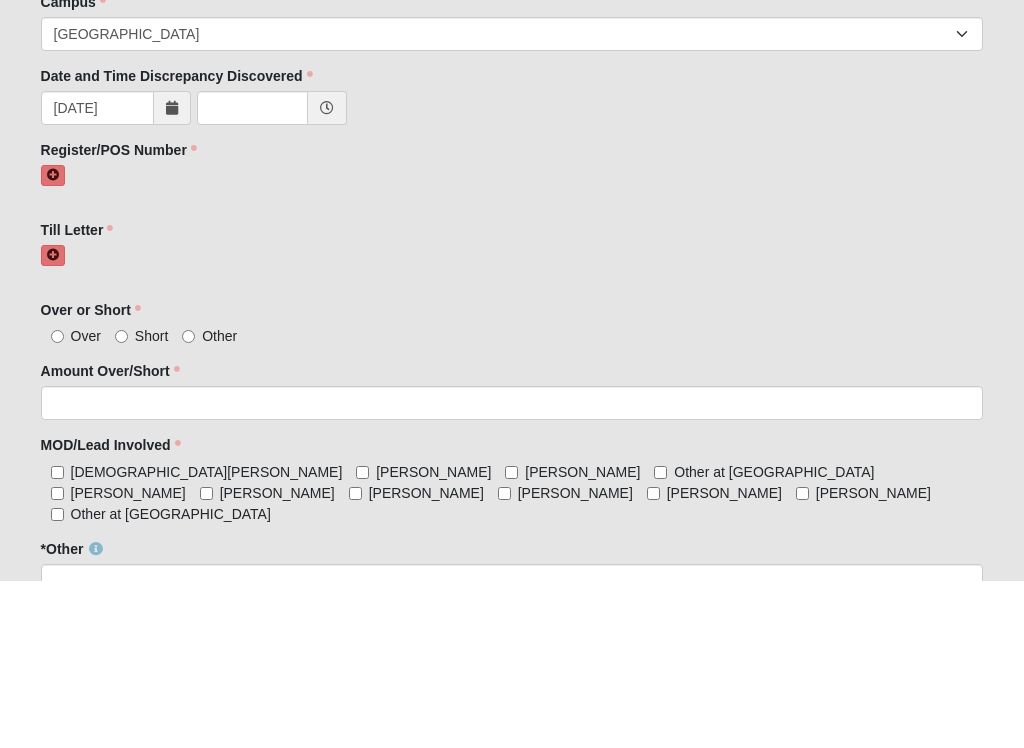 scroll, scrollTop: 410, scrollLeft: 0, axis: vertical 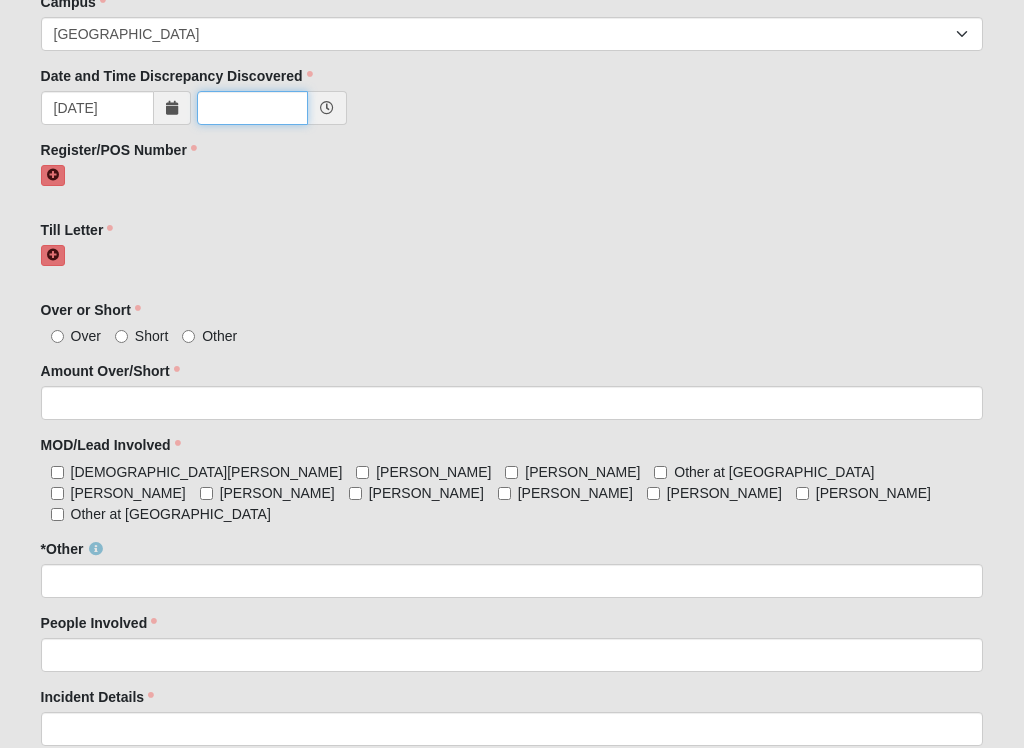 click at bounding box center [252, 108] 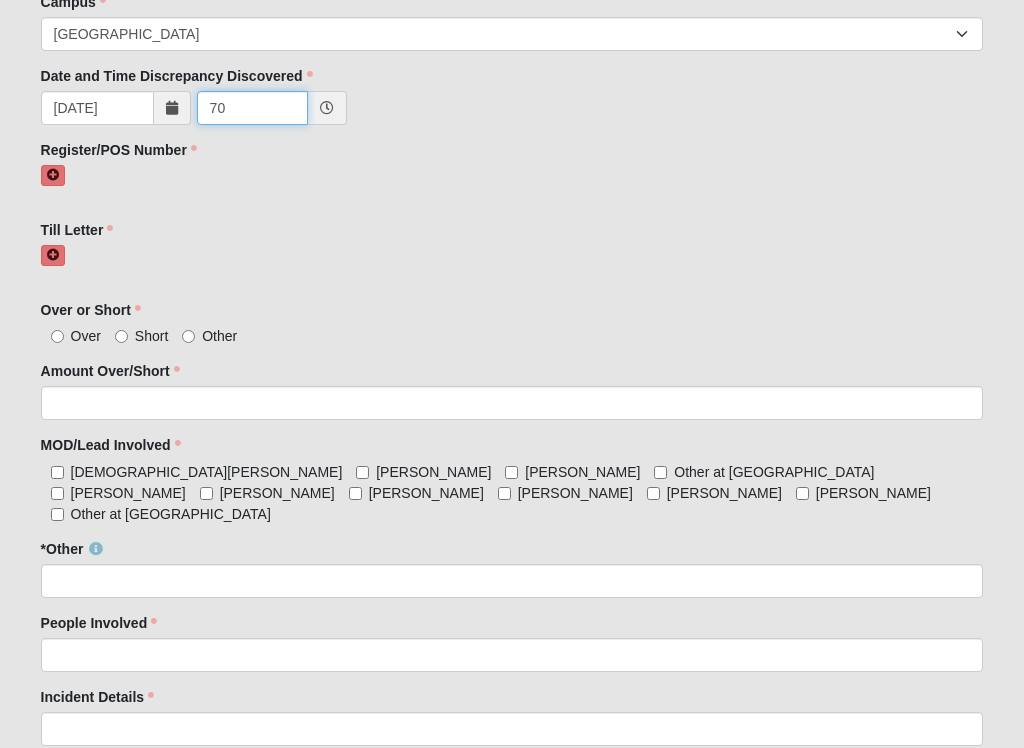 type on "7" 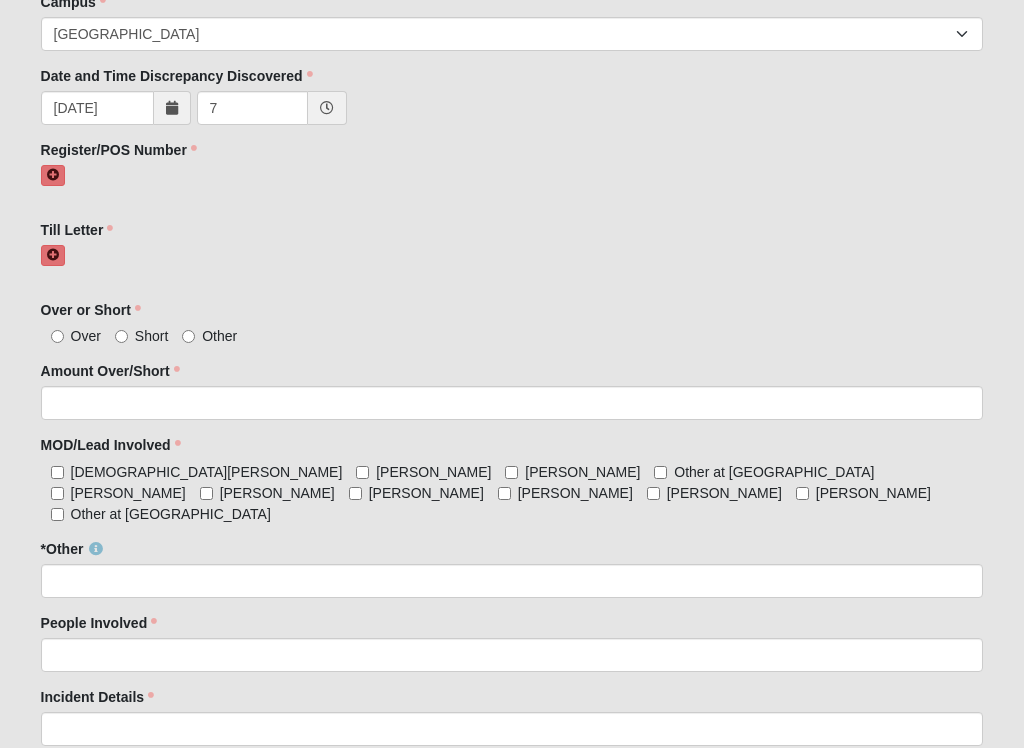 click at bounding box center (327, 108) 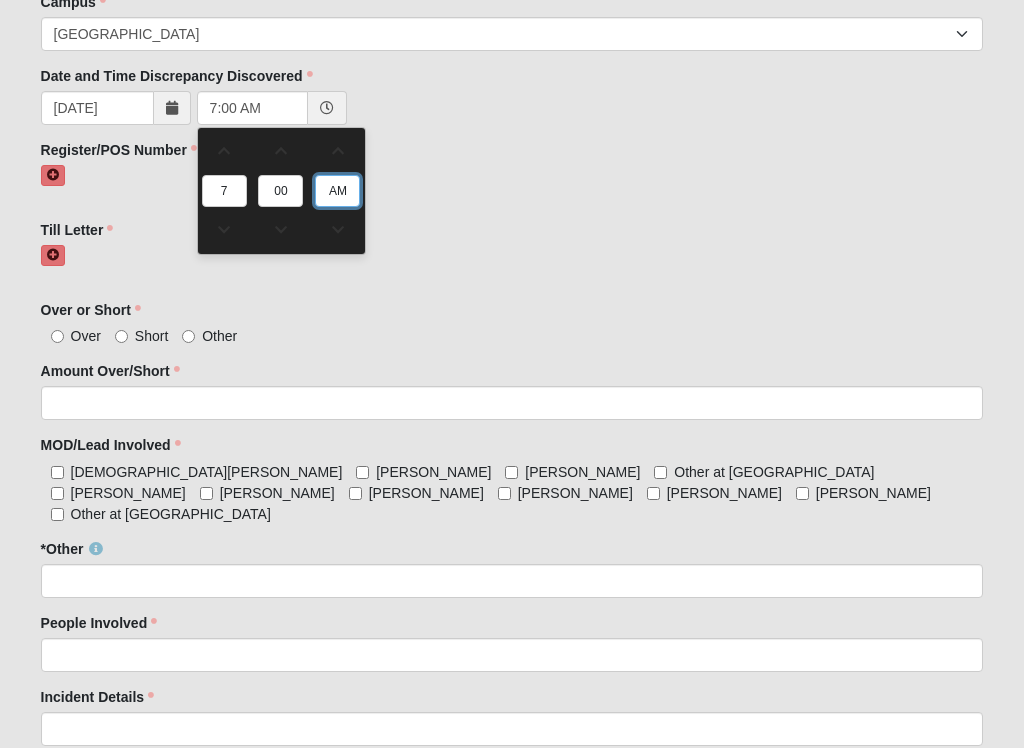 click on "AM" at bounding box center (337, 191) 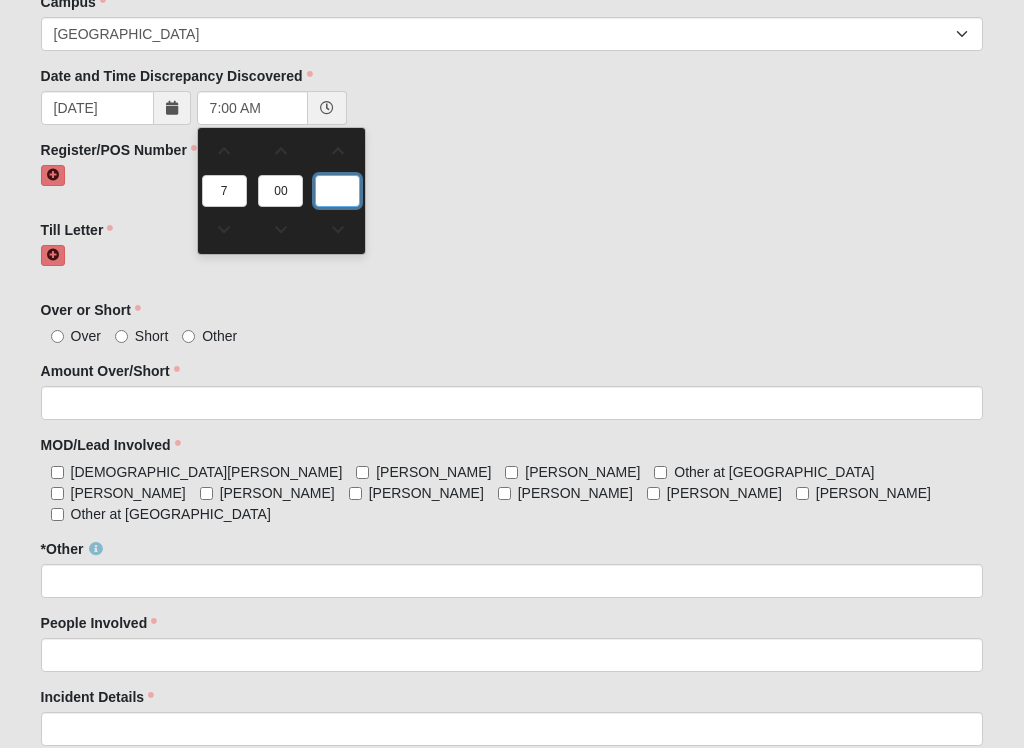 type on "P" 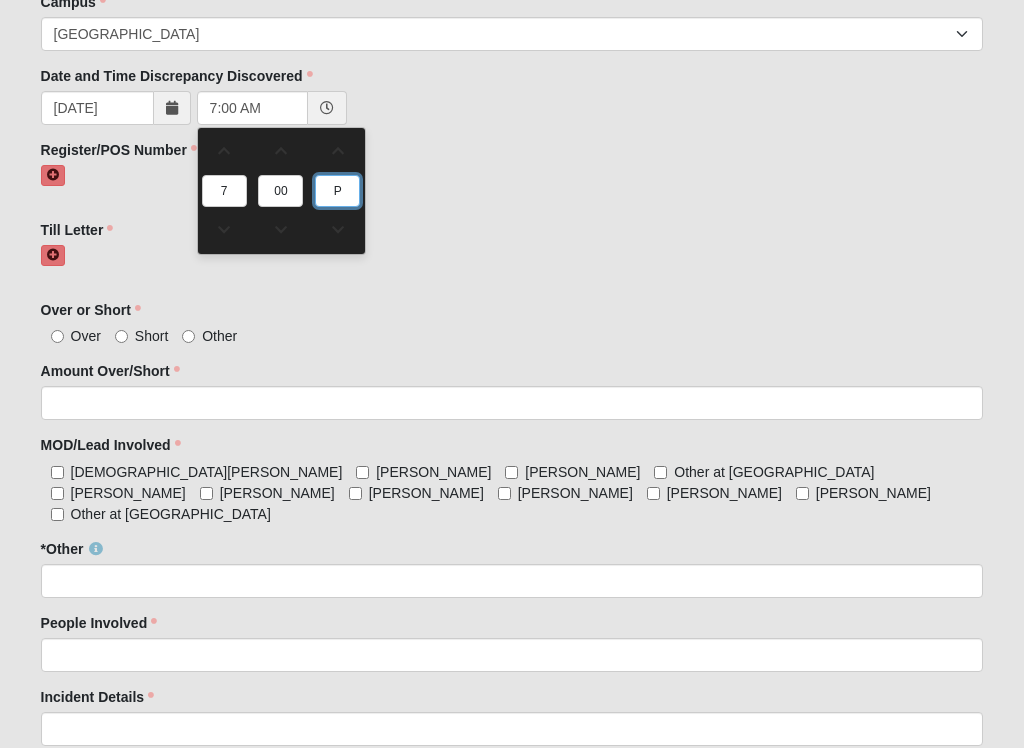 type on "7:00 PM" 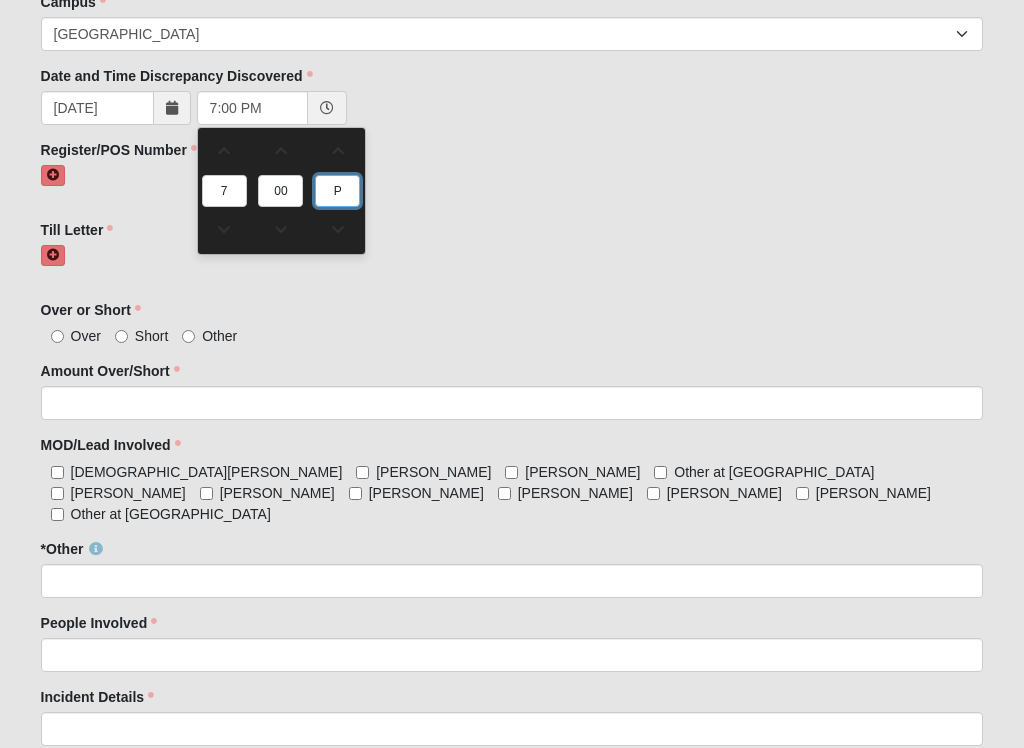 type on "Pm" 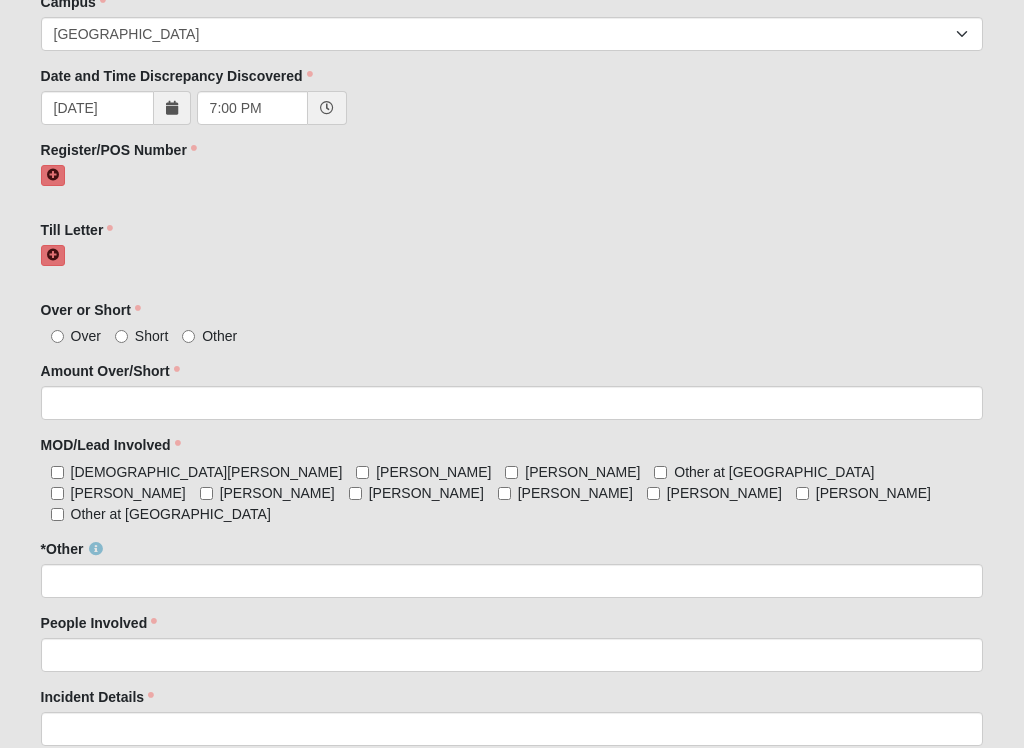 click on "Till Letter
Till Letter must have at least one value." at bounding box center (512, 252) 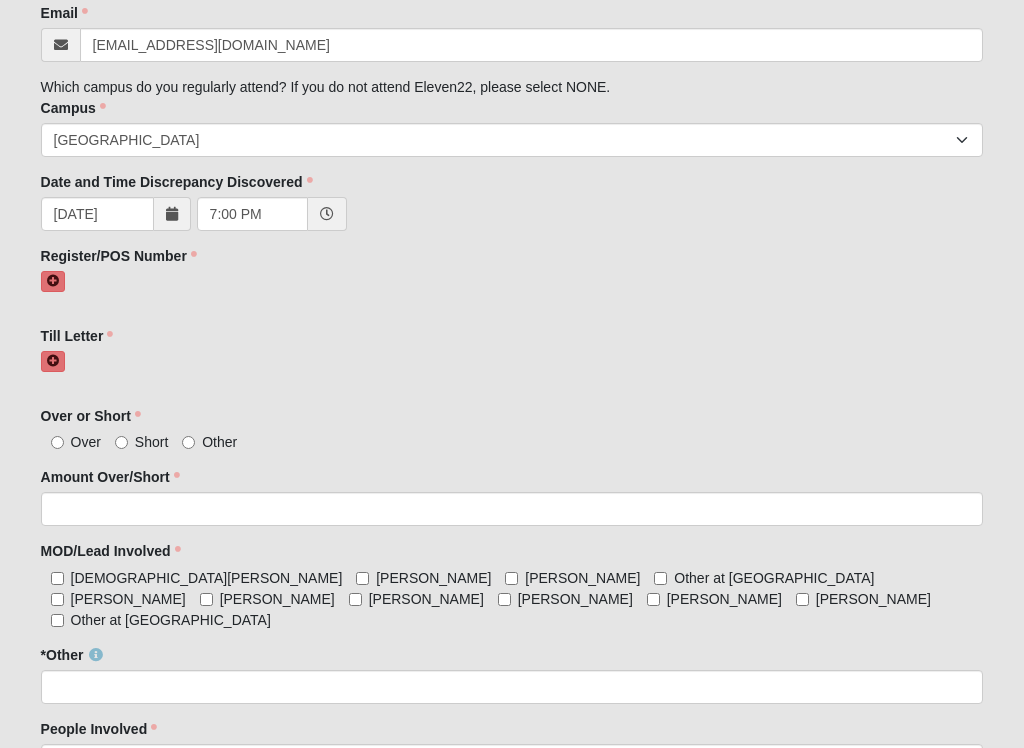 scroll, scrollTop: 304, scrollLeft: 0, axis: vertical 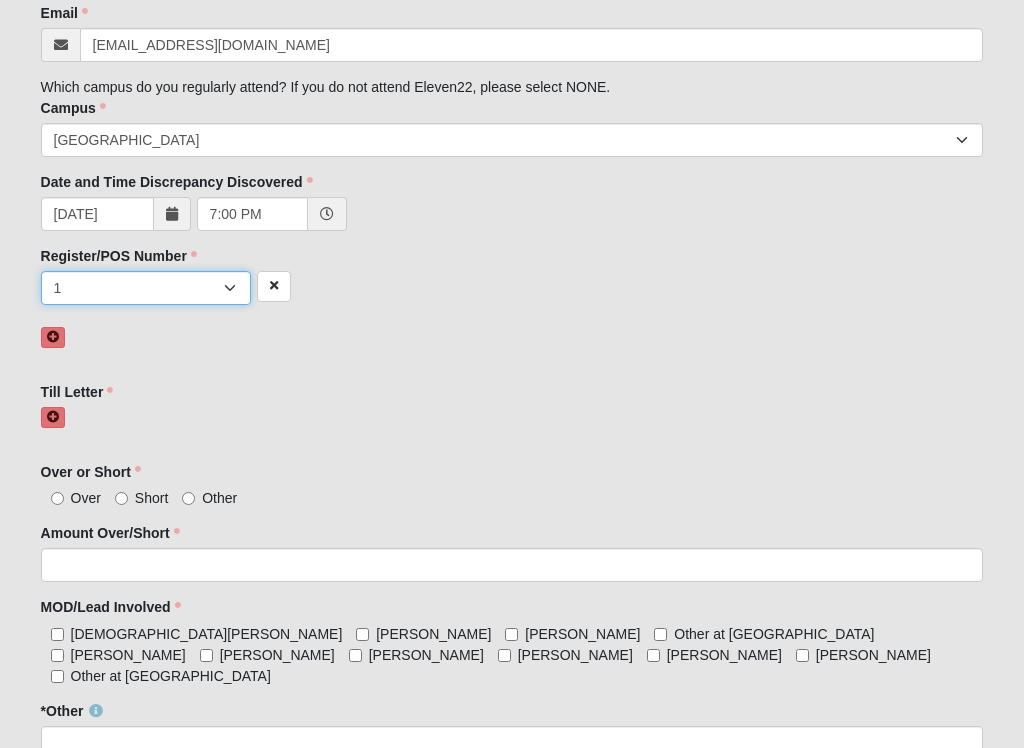 click on "1 2 3 4 5 6 7 unknown/other" at bounding box center [146, 288] 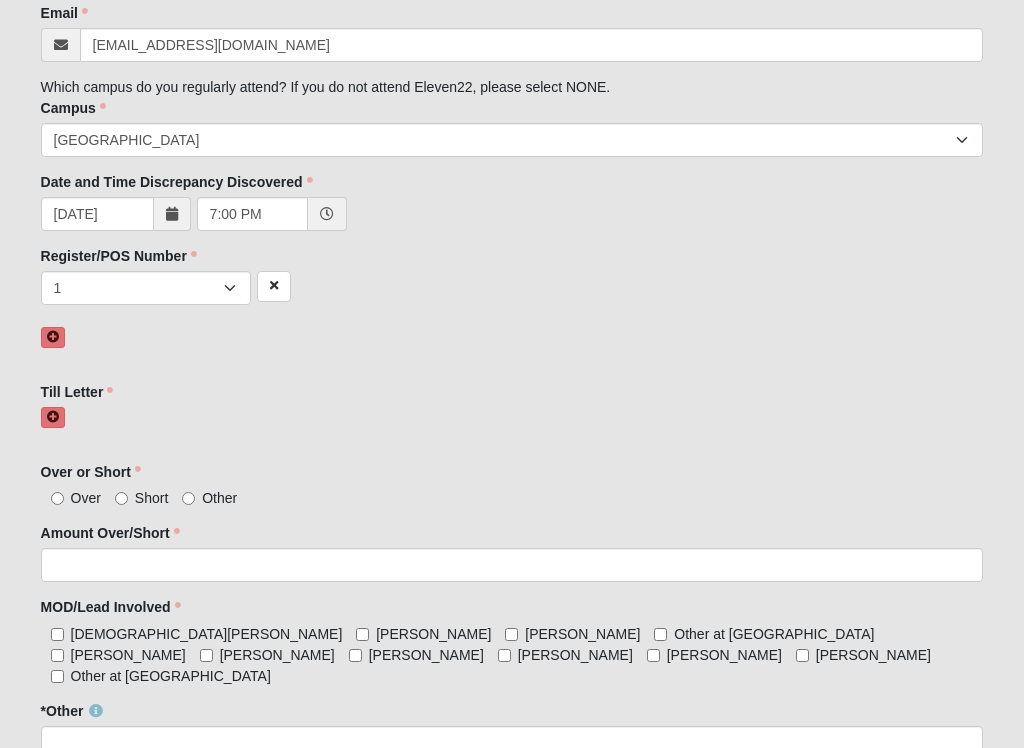 click on "Till Letter
Till Letter must have at least one value." at bounding box center [512, 414] 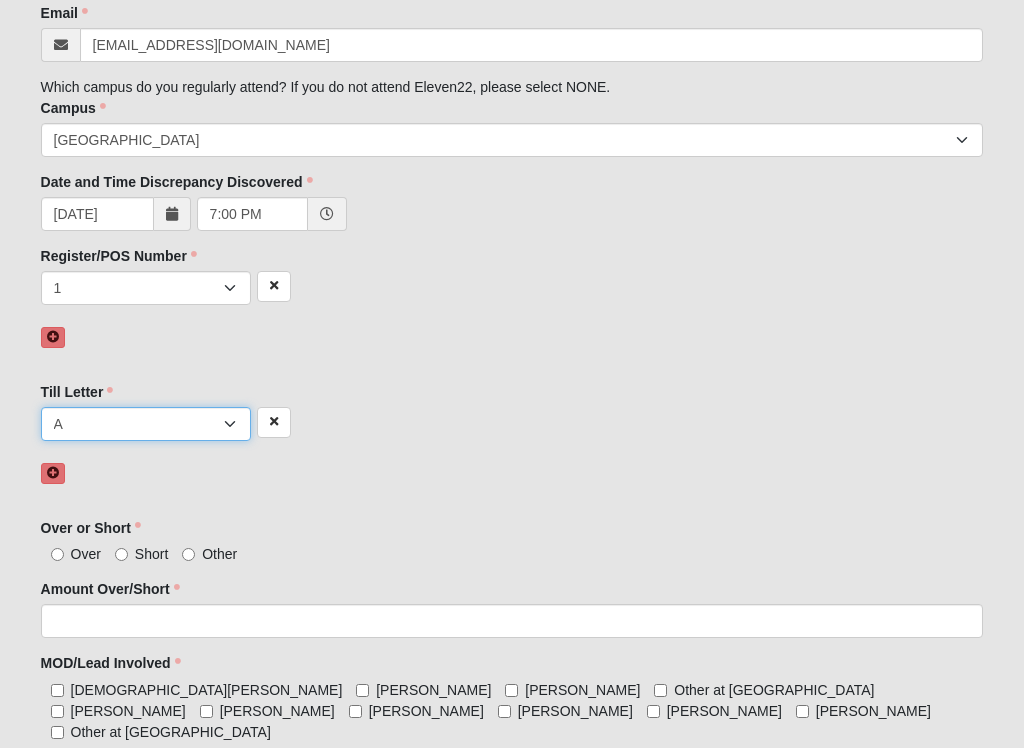 click on "A B C D E F other" at bounding box center [146, 424] 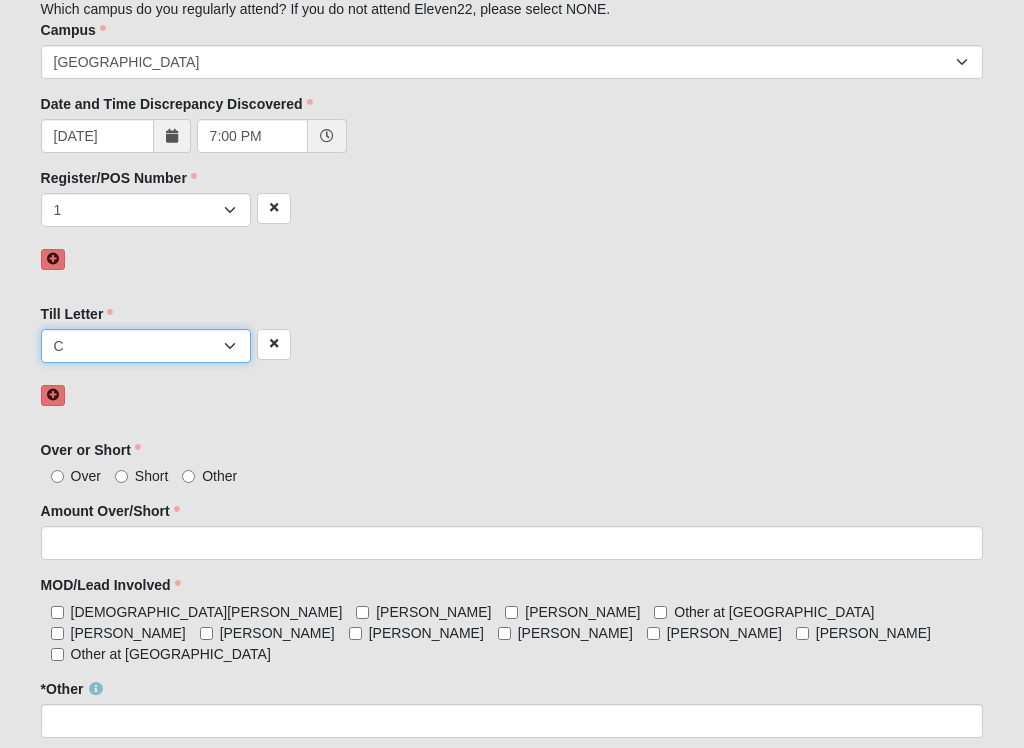 scroll, scrollTop: 509, scrollLeft: 0, axis: vertical 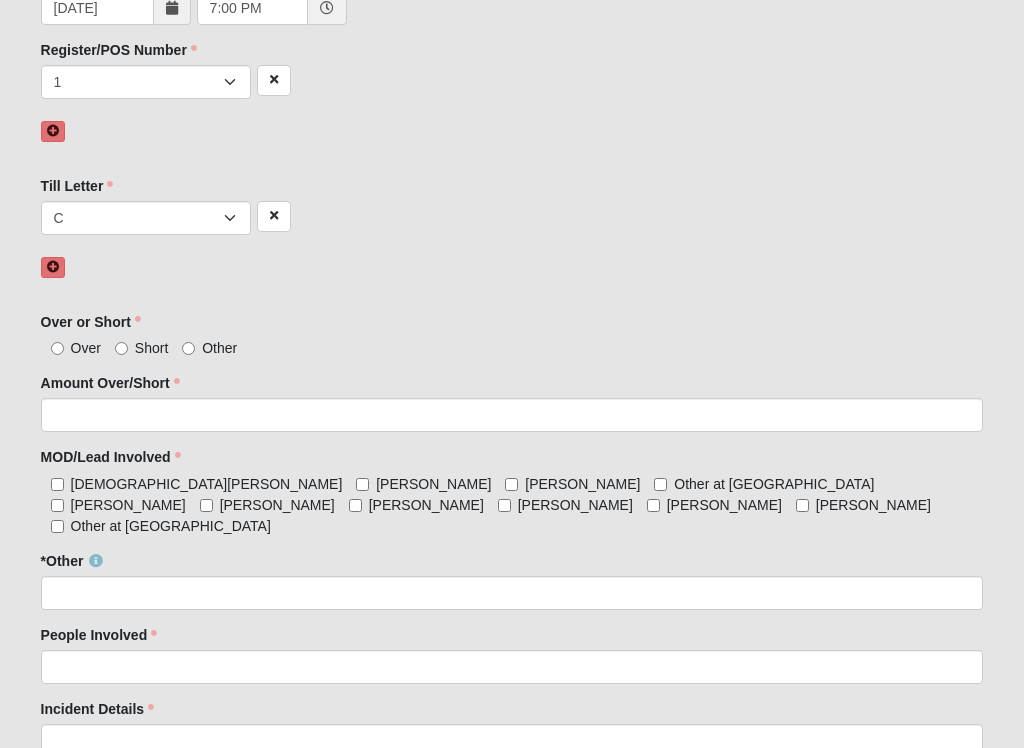 click on "Short" at bounding box center [121, 349] 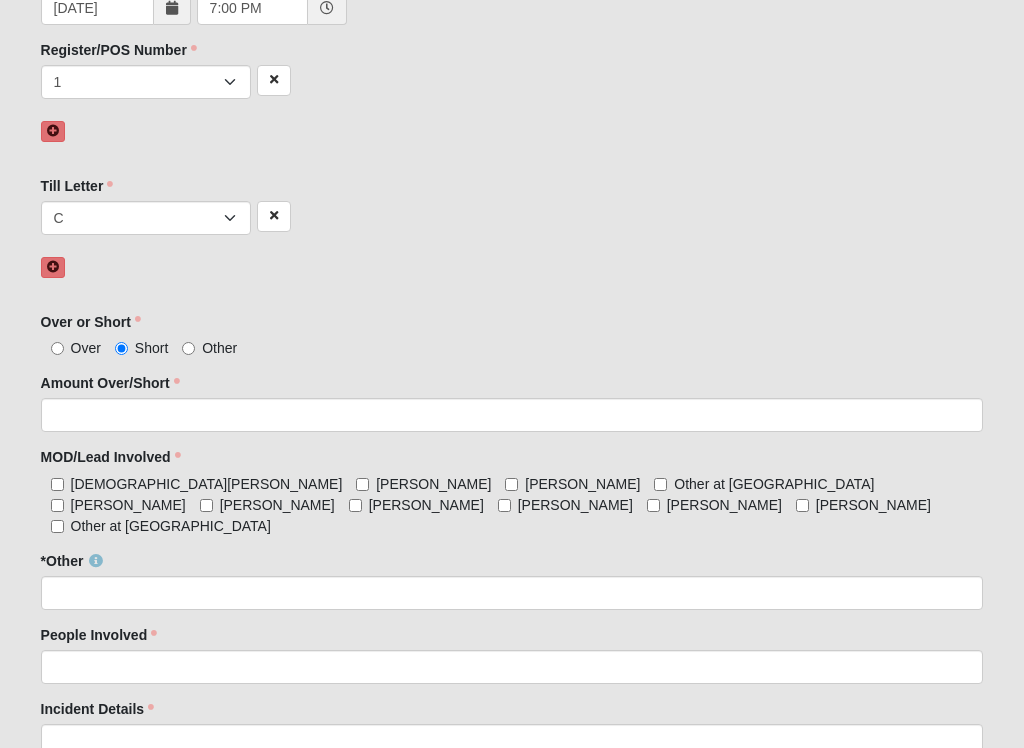 scroll, scrollTop: 510, scrollLeft: 0, axis: vertical 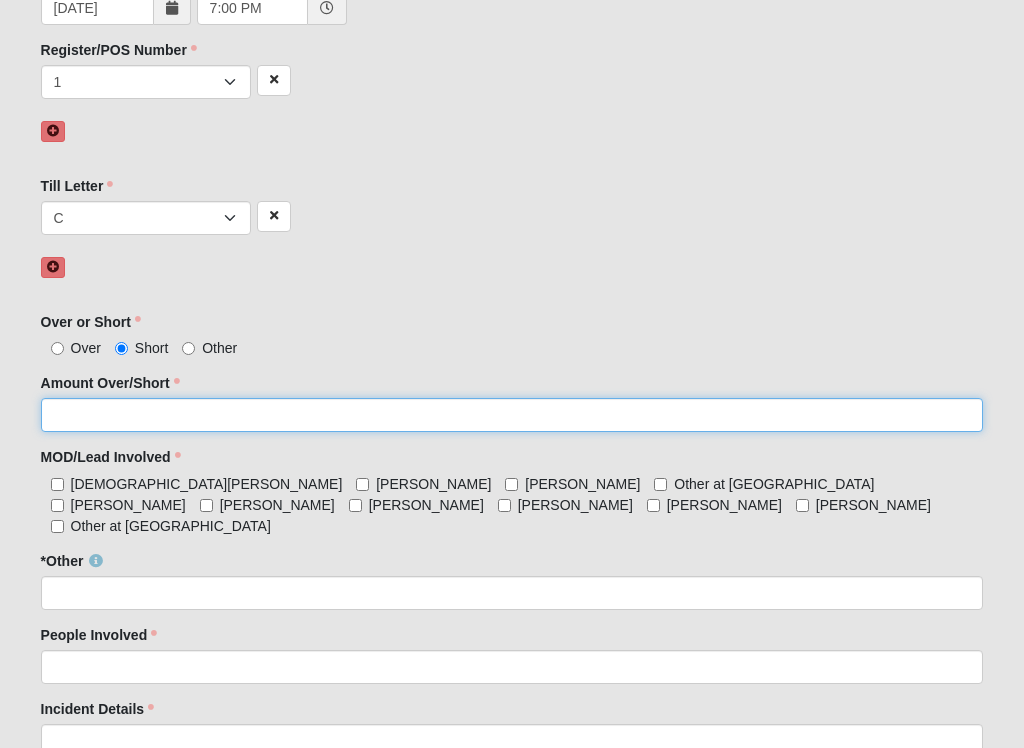 click on "Amount Over/Short" at bounding box center [512, 415] 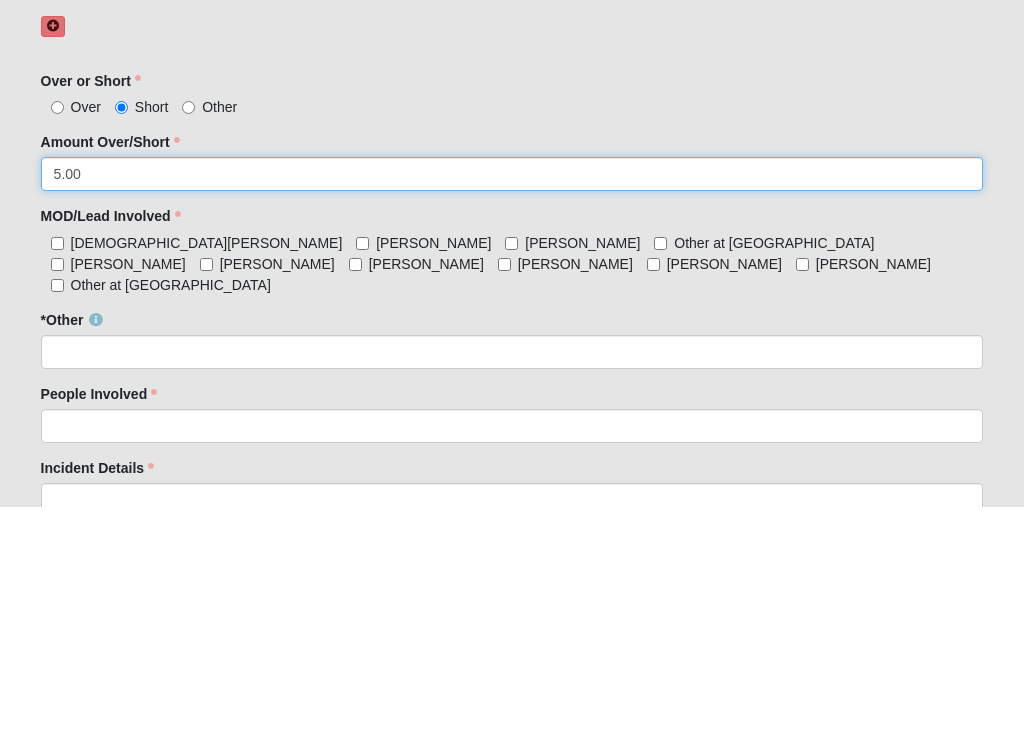 type on "5.00" 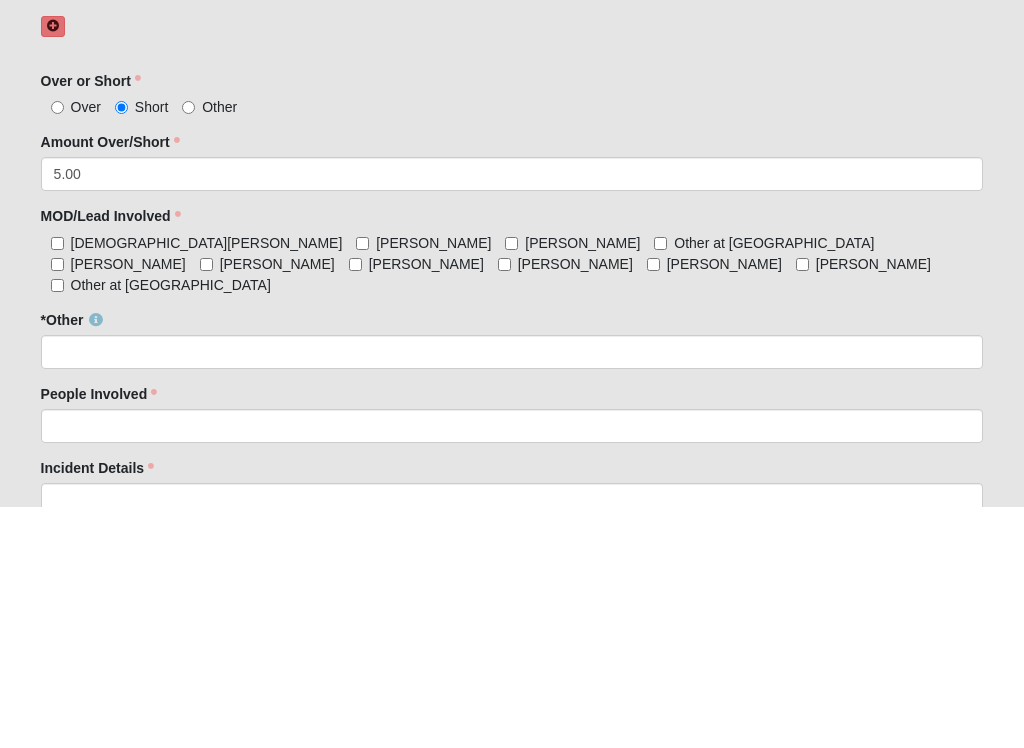 click on "[PERSON_NAME]" at bounding box center [802, 506] 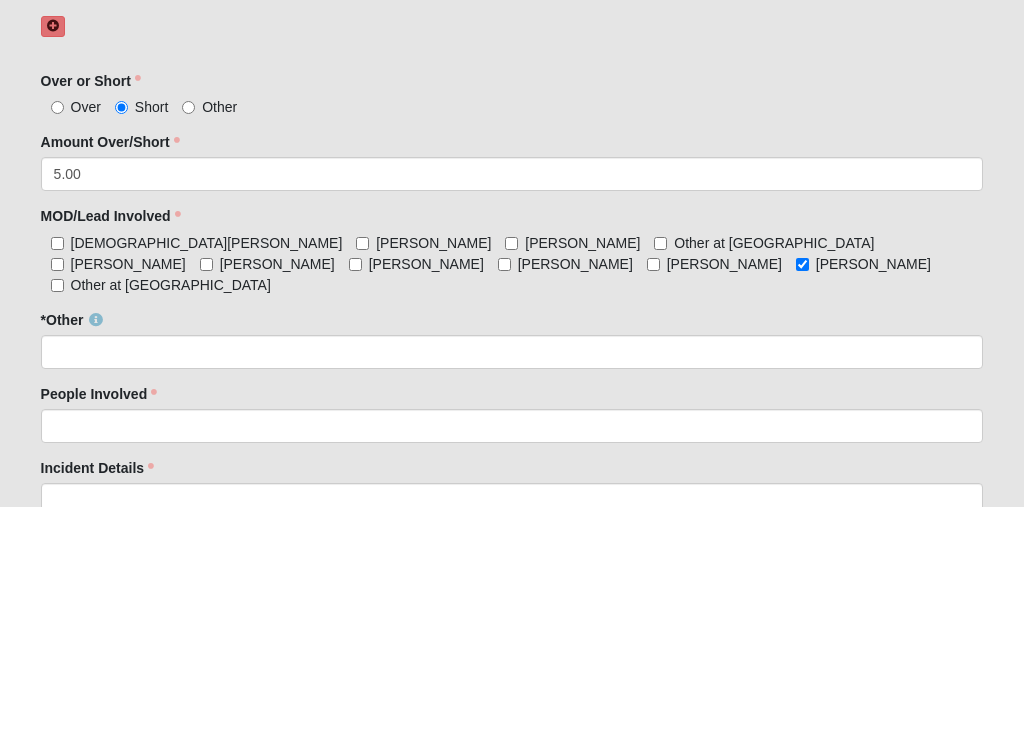 scroll, scrollTop: 684, scrollLeft: 0, axis: vertical 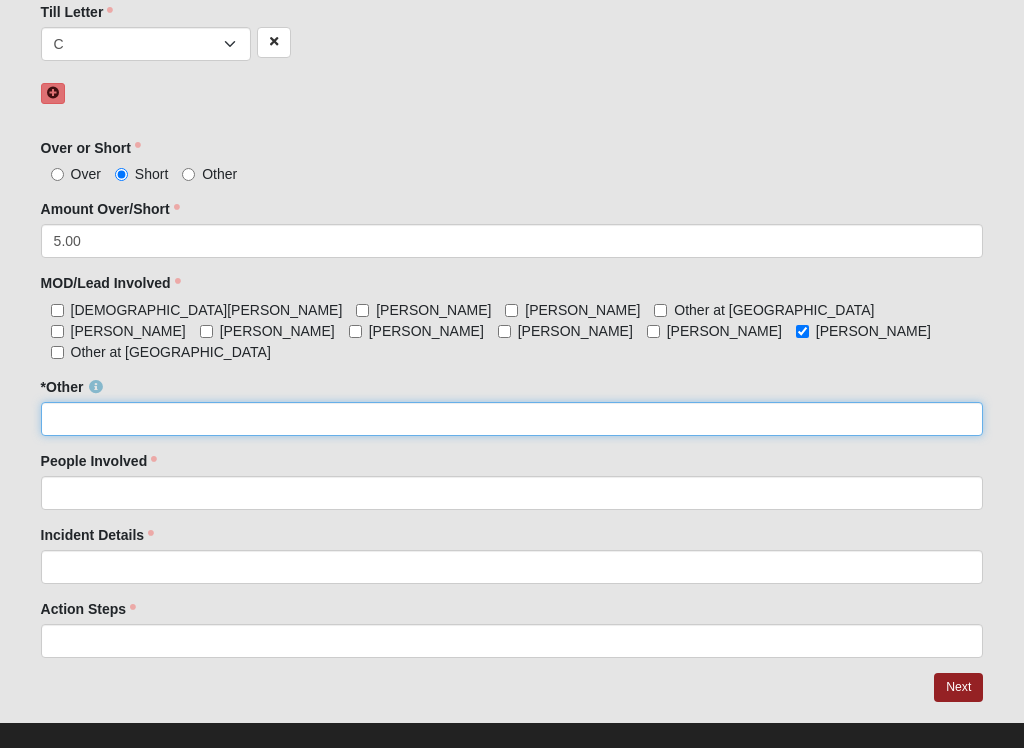 click on "*Other" at bounding box center (512, 419) 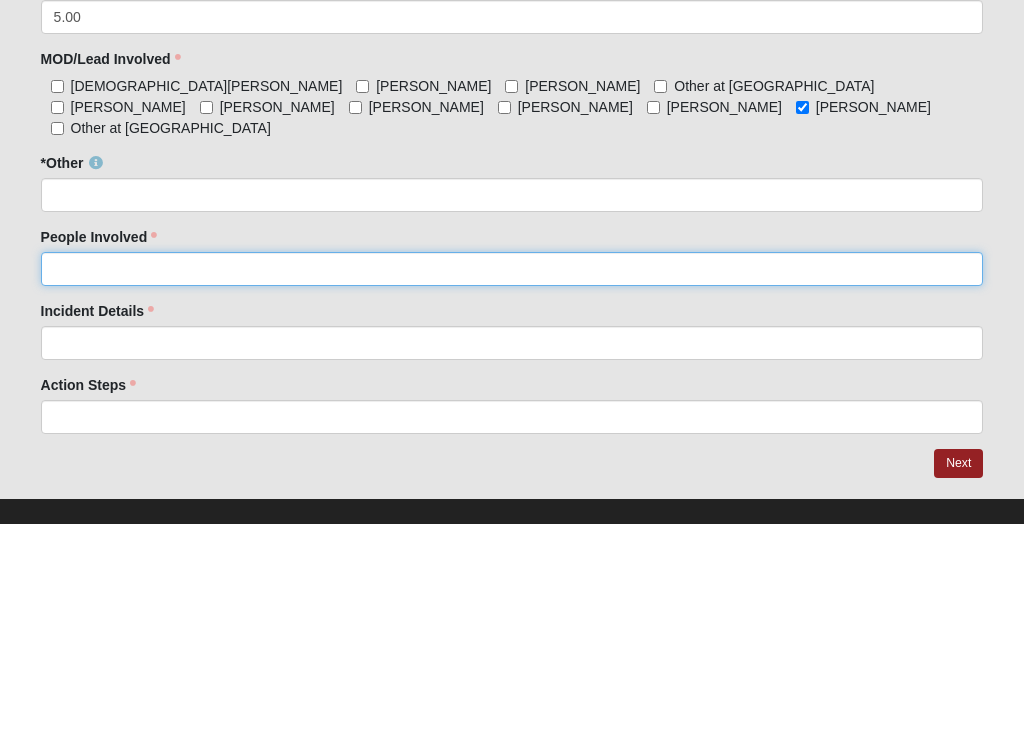 click on "People Involved" at bounding box center (512, 493) 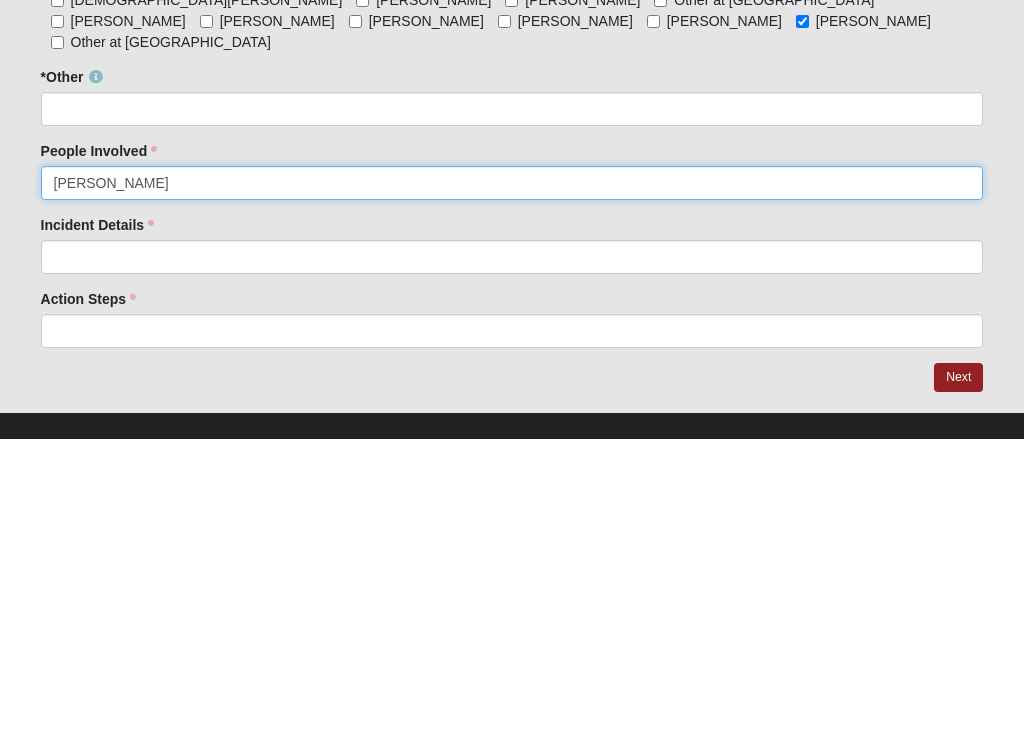 type on "[PERSON_NAME]" 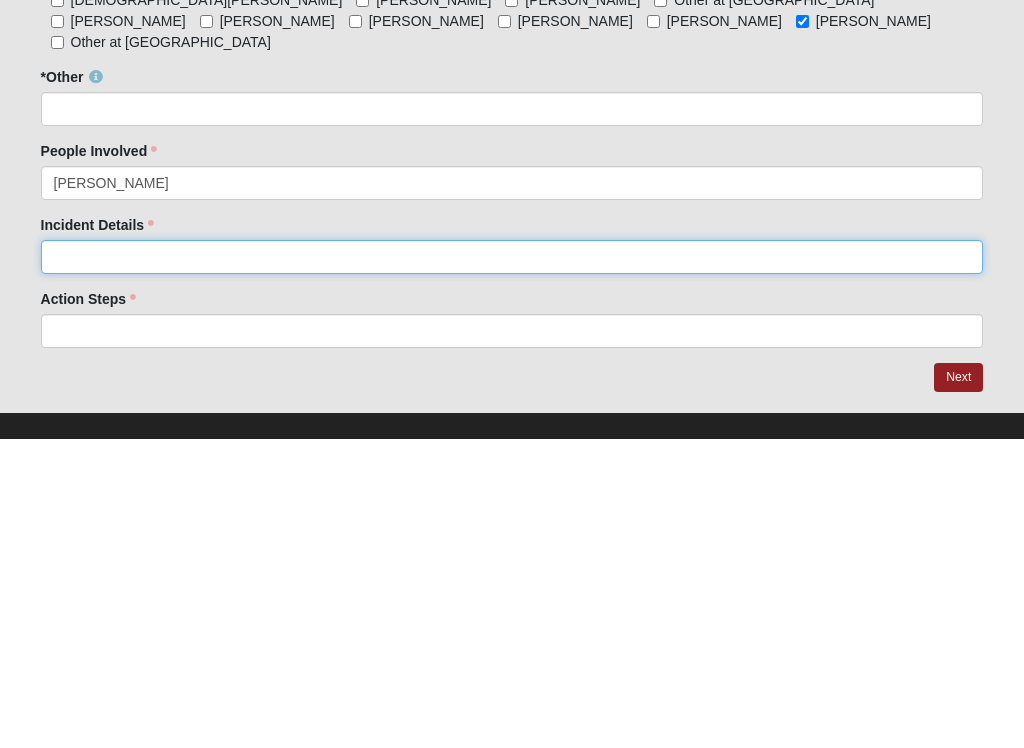 click on "Incident Details" at bounding box center (512, 567) 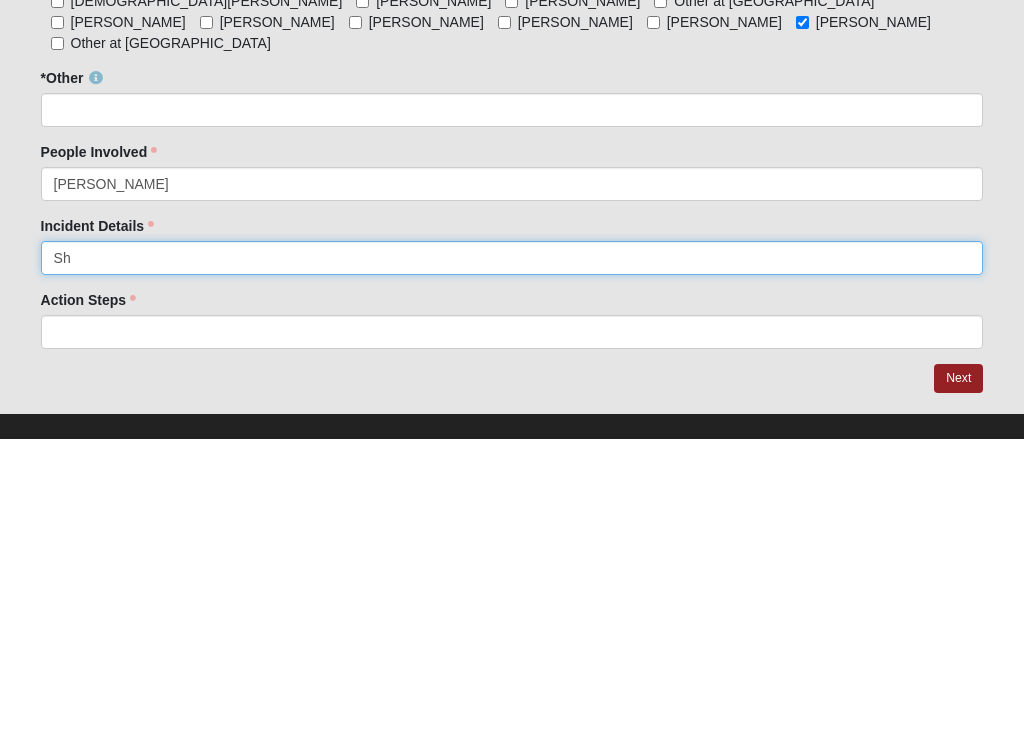 type on "S" 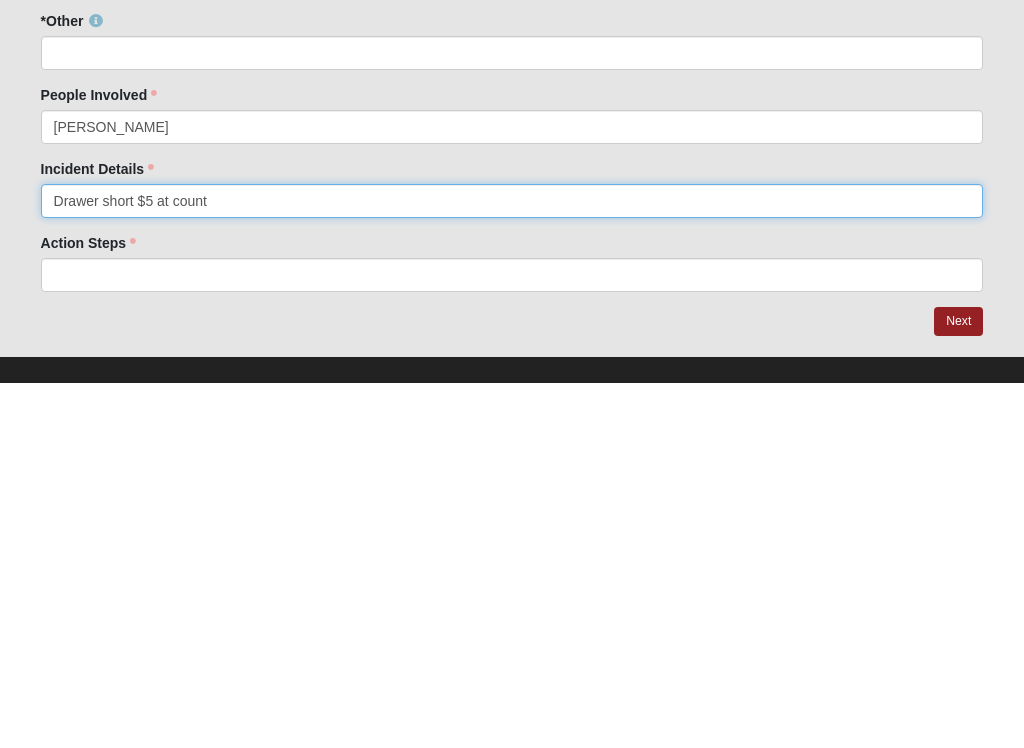 type on "Drawer short $5 at count" 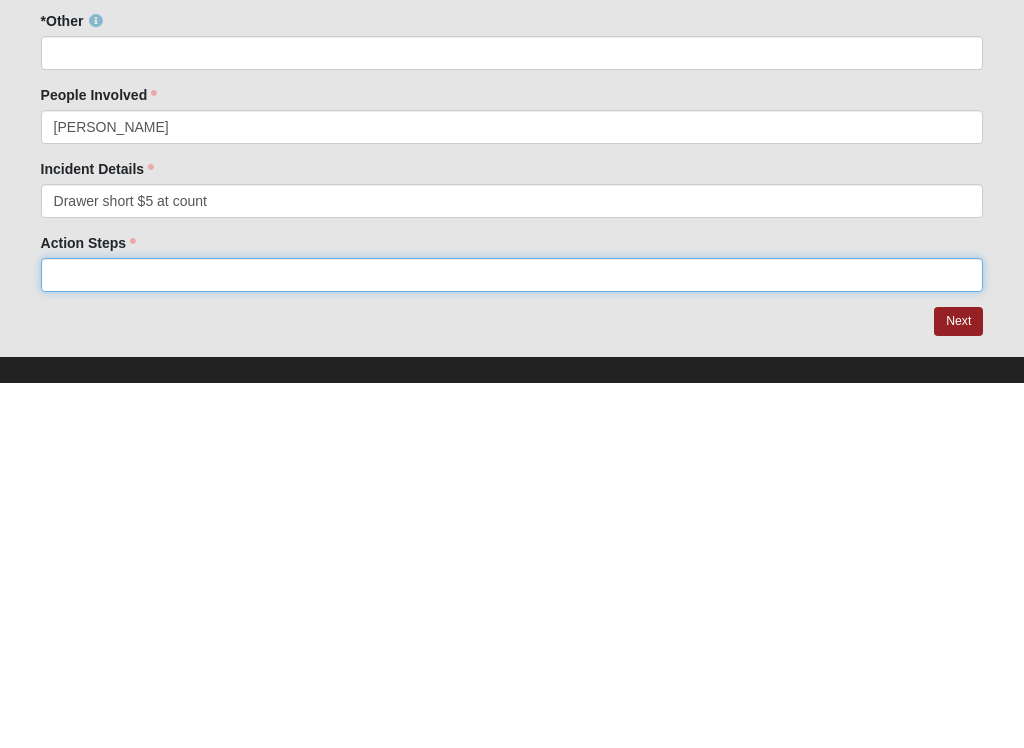 click on "Action Steps" at bounding box center [512, 641] 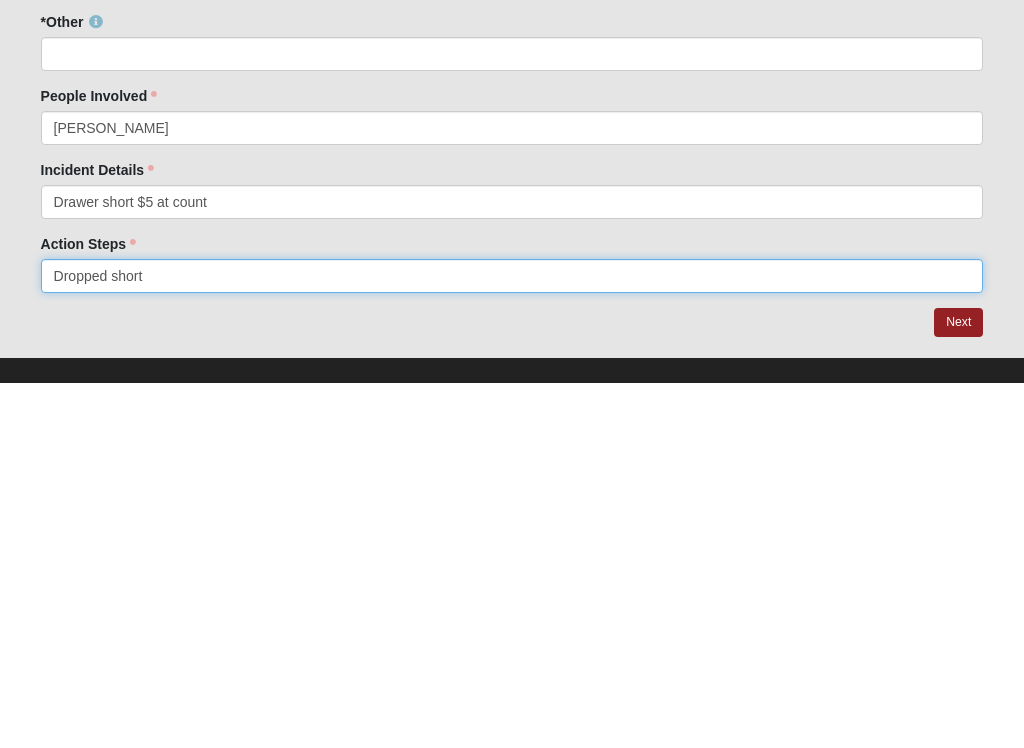type on "Dropped short" 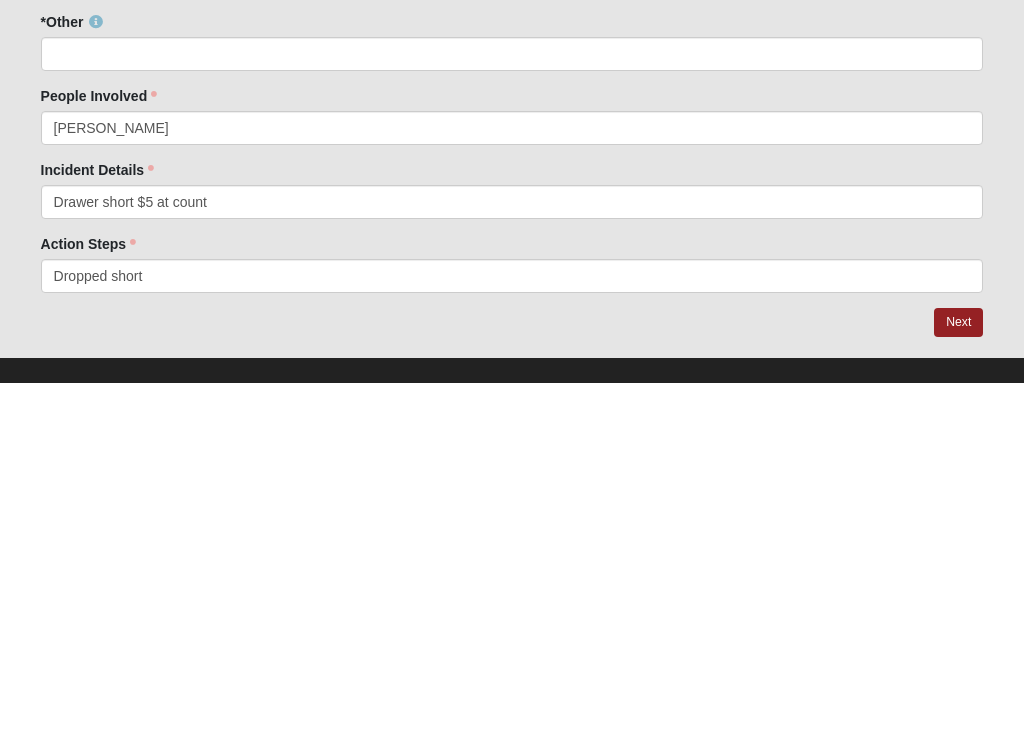 click on "Next" at bounding box center (958, 687) 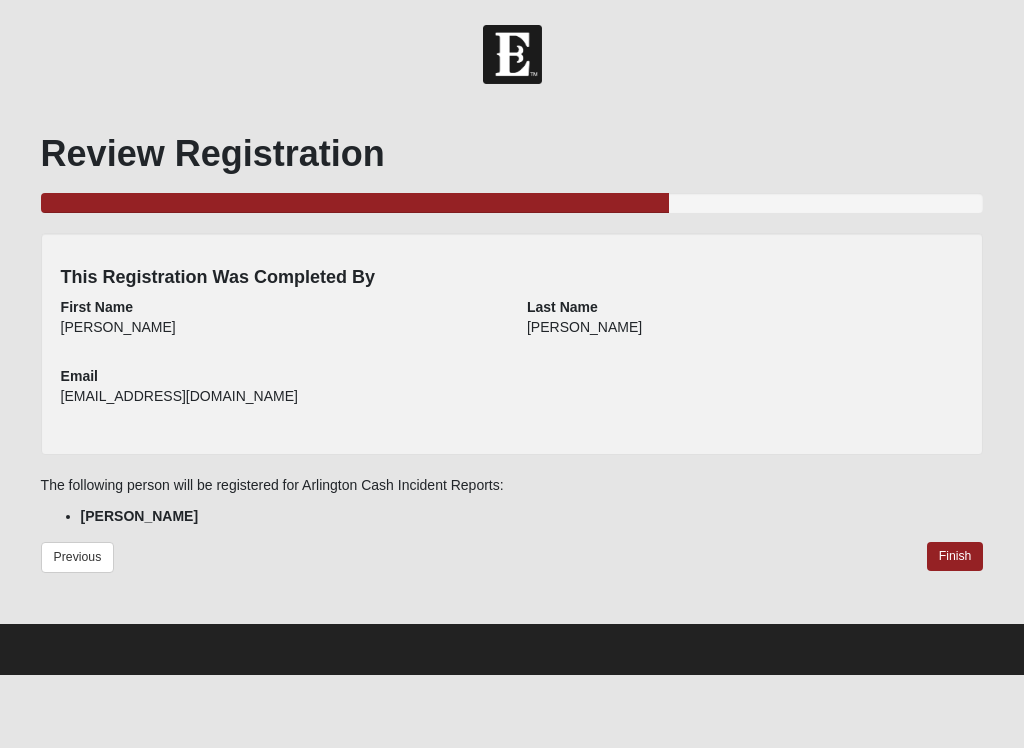 scroll, scrollTop: 0, scrollLeft: 0, axis: both 